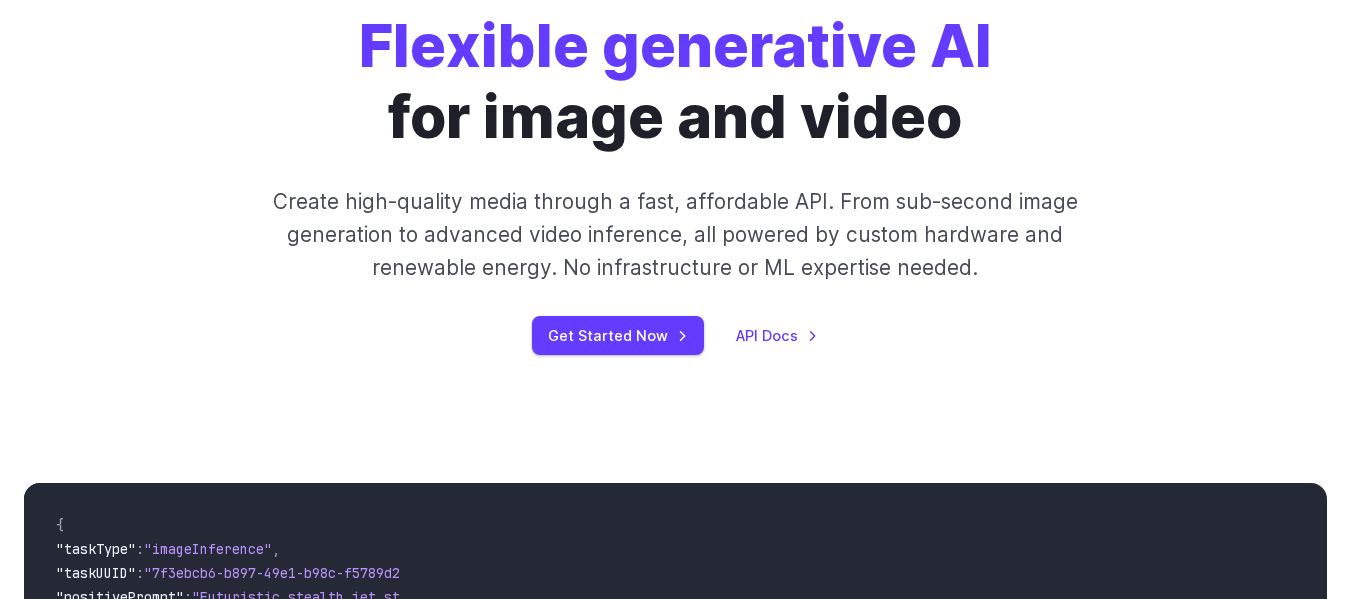 scroll, scrollTop: 400, scrollLeft: 0, axis: vertical 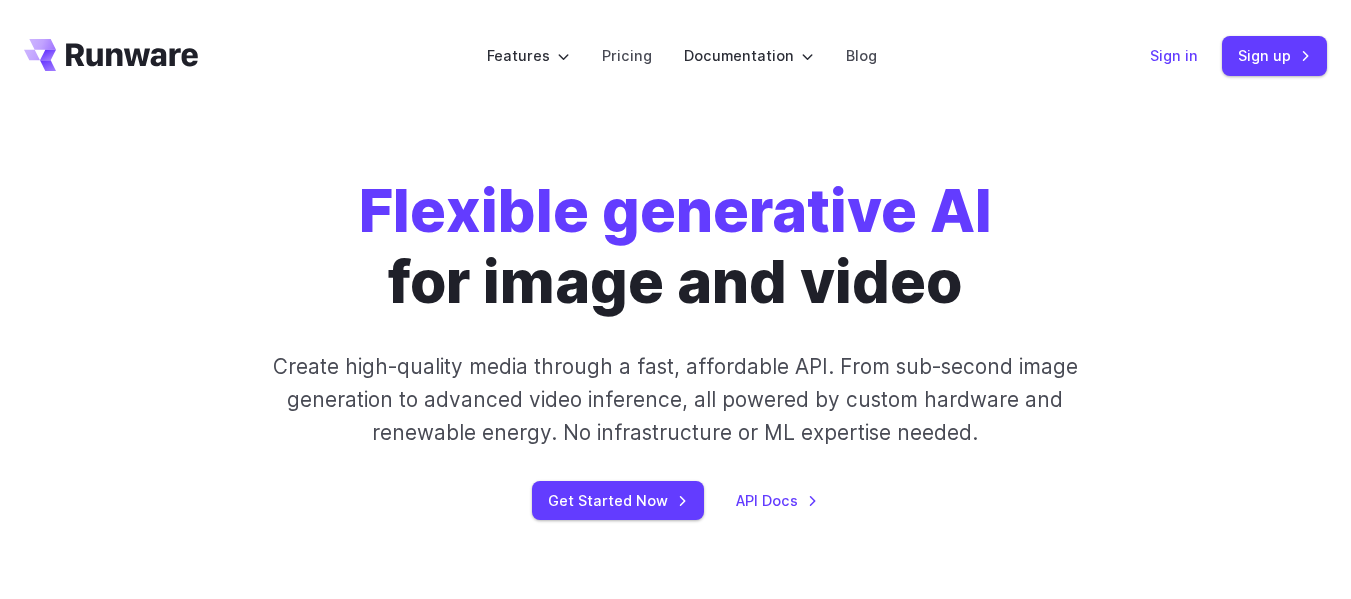 click on "Sign in" at bounding box center [1174, 55] 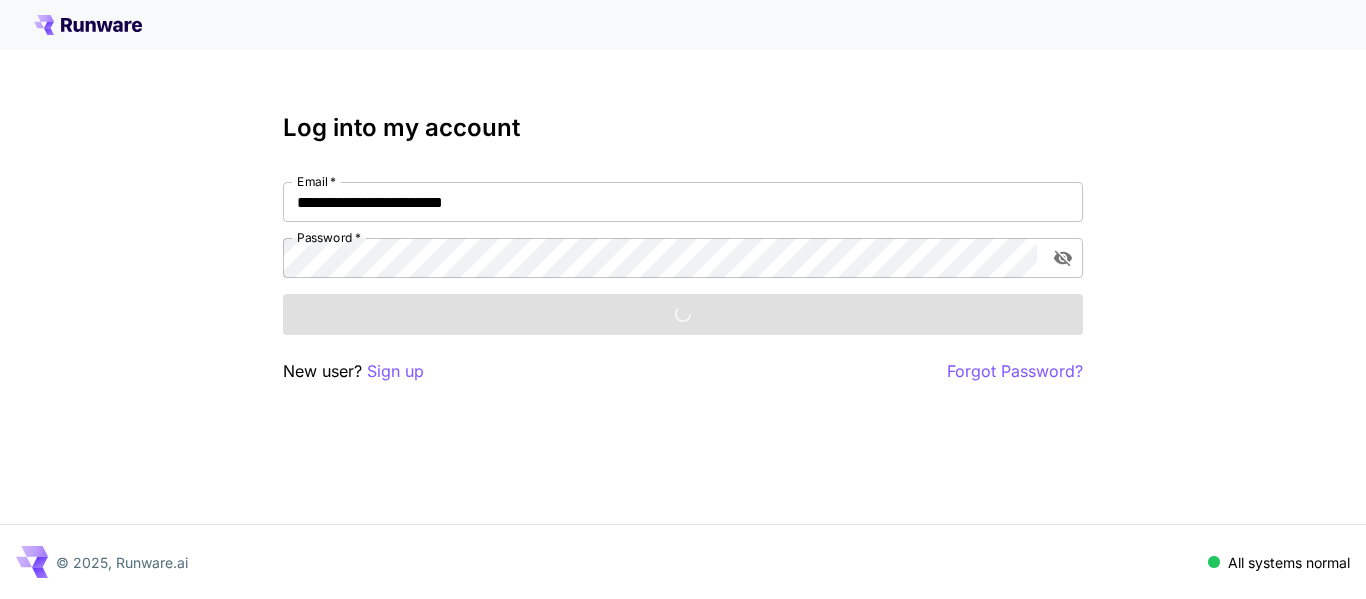 scroll, scrollTop: 0, scrollLeft: 0, axis: both 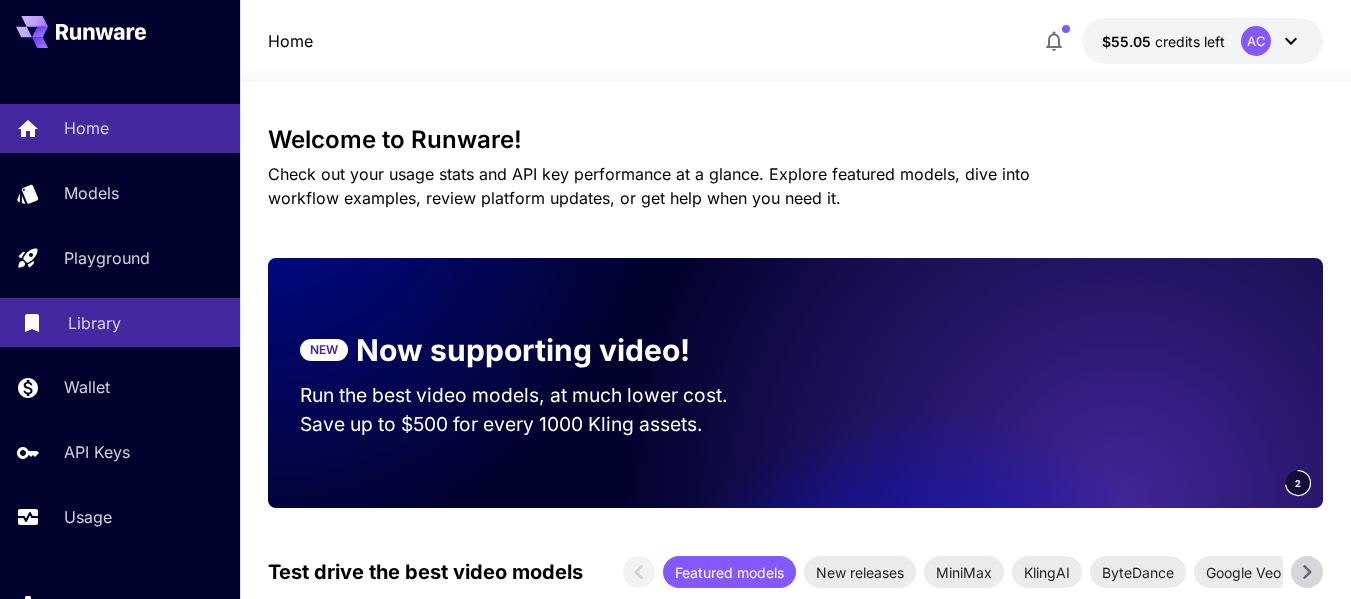 click on "Library" at bounding box center [94, 323] 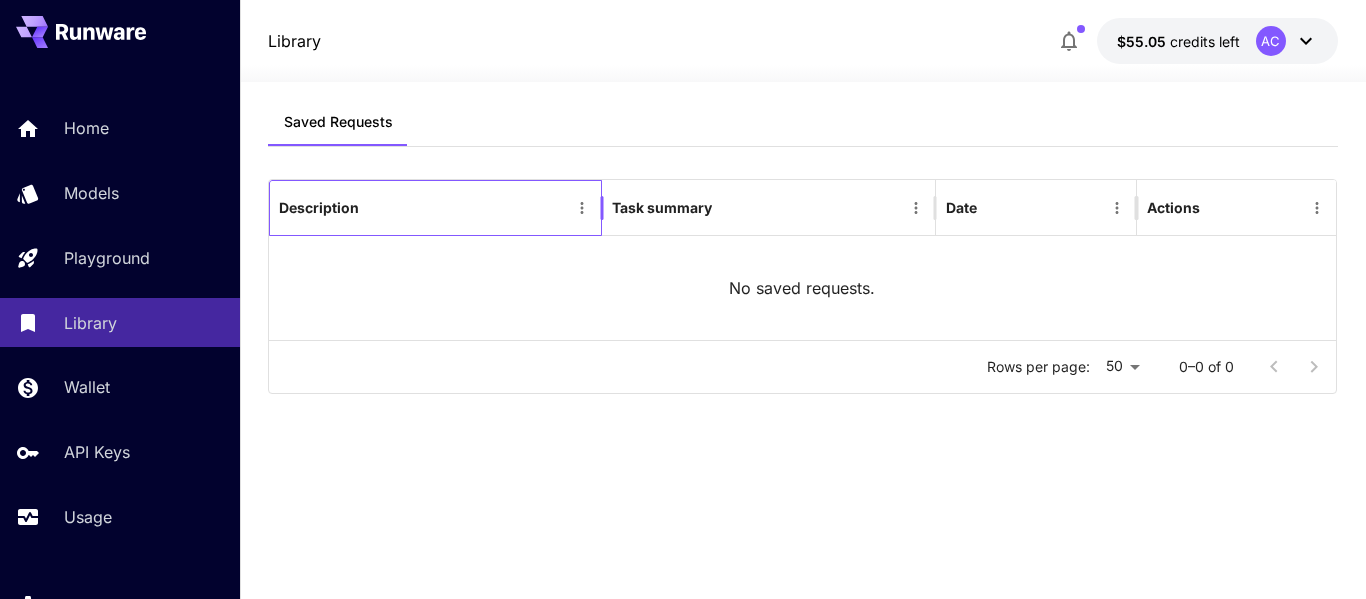 click on "Description" at bounding box center (319, 207) 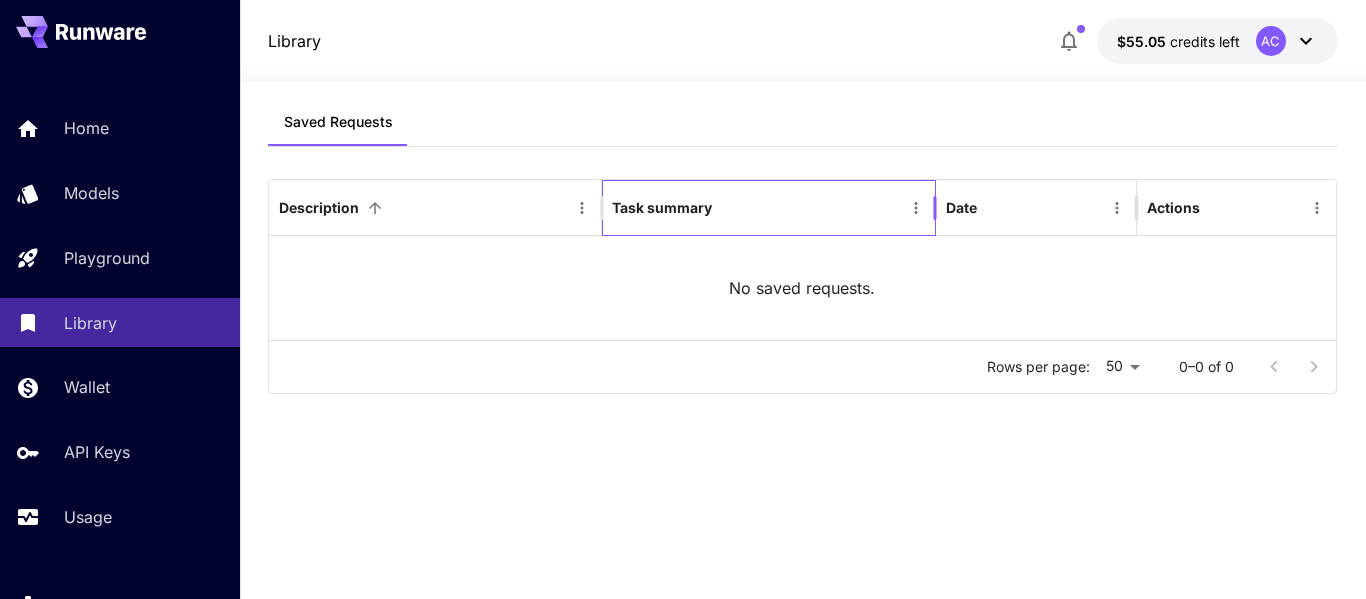 click on "Task summary" at bounding box center (662, 207) 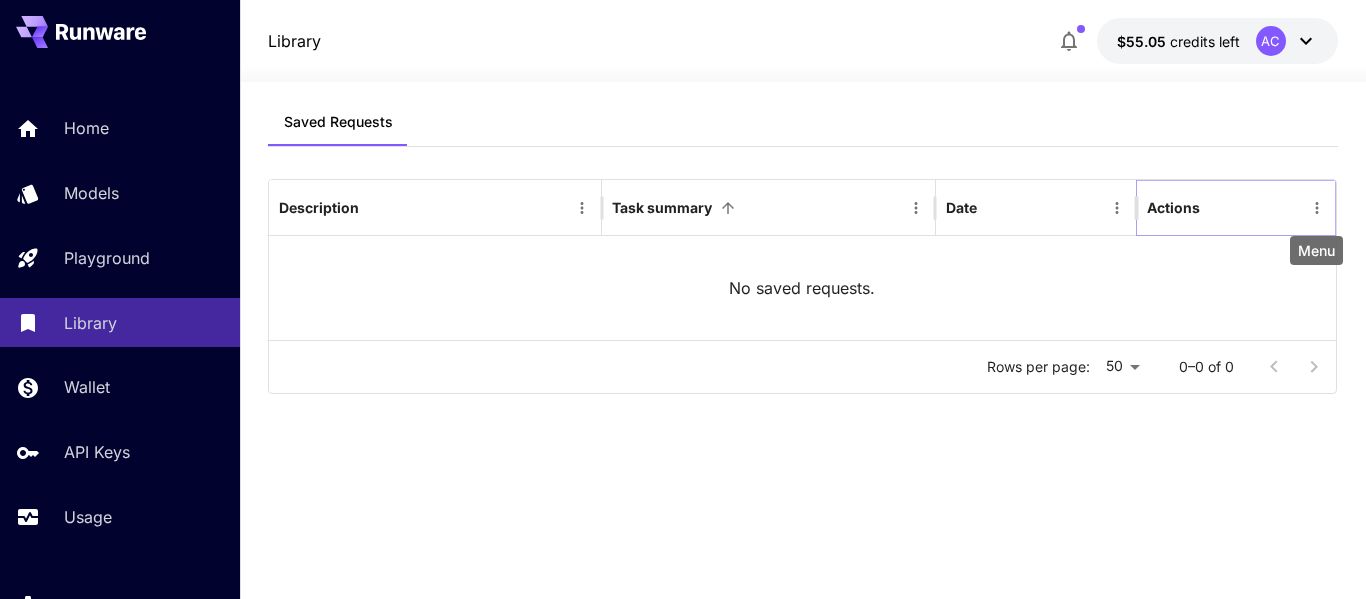 click 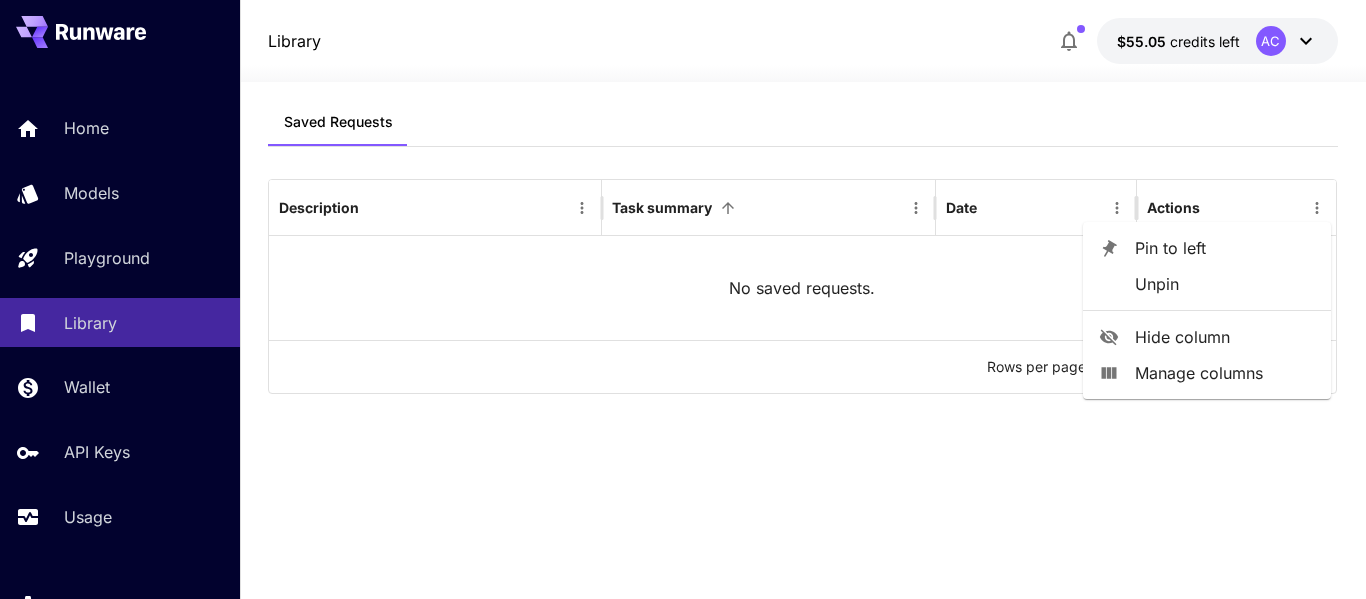 click on "Rows per page: 50 ** 0–0 of 0" at bounding box center (802, 367) 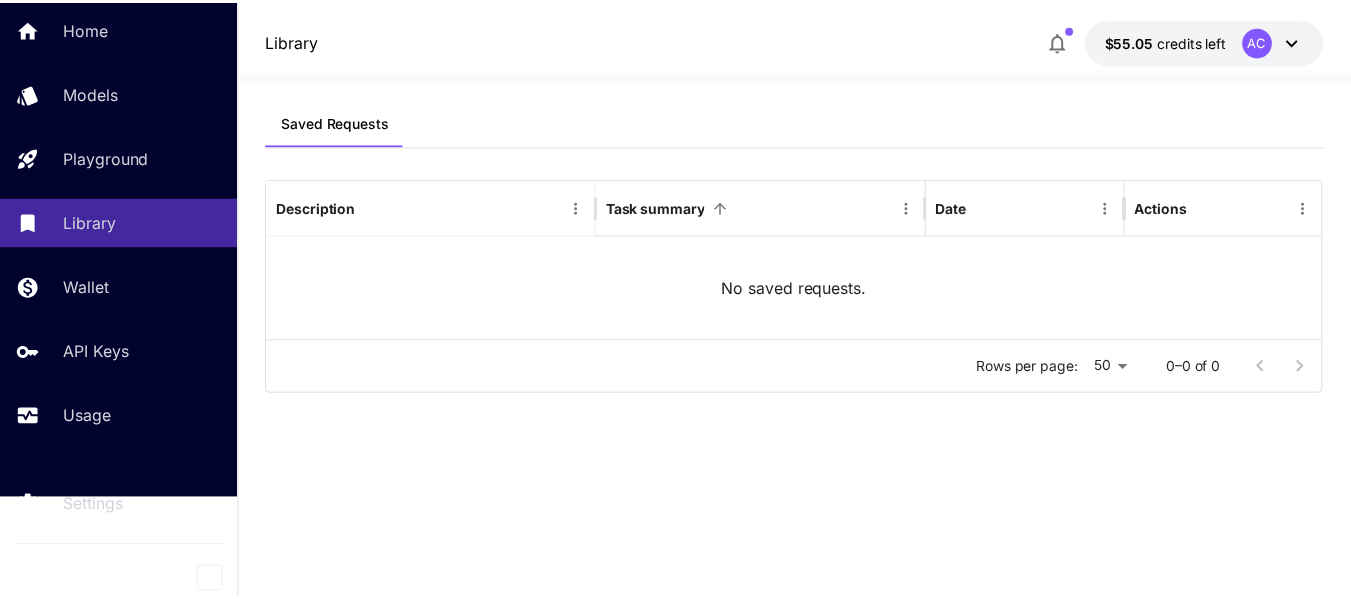 scroll, scrollTop: 0, scrollLeft: 0, axis: both 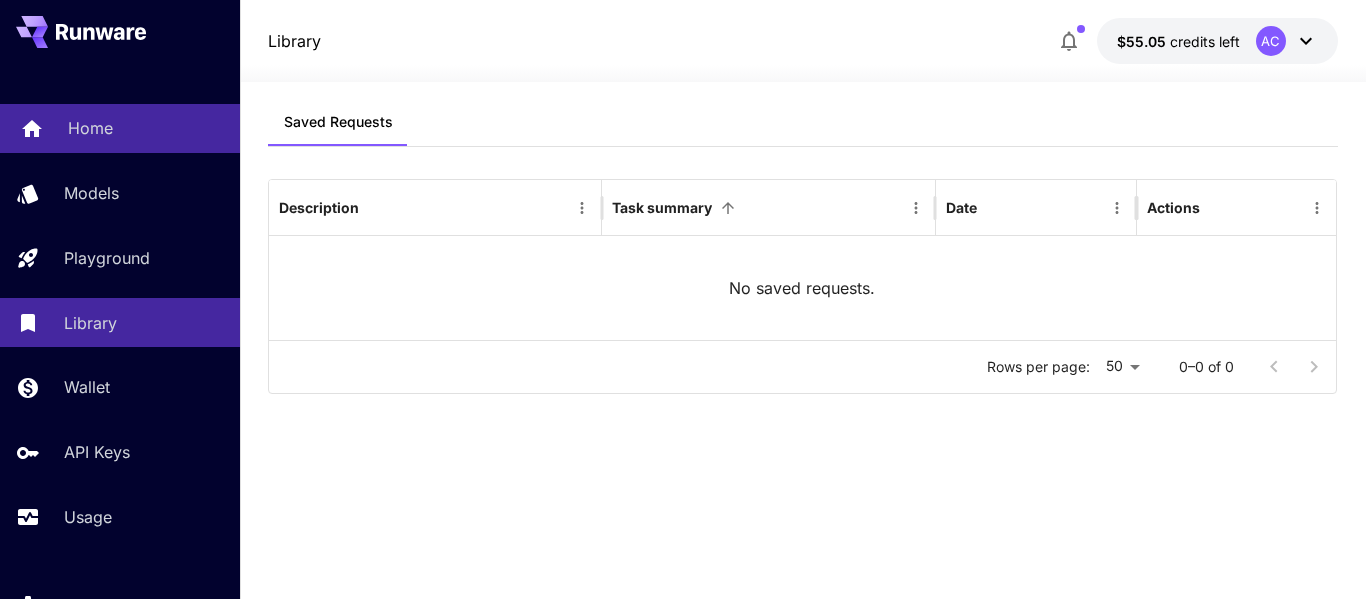click on "Home" at bounding box center (90, 128) 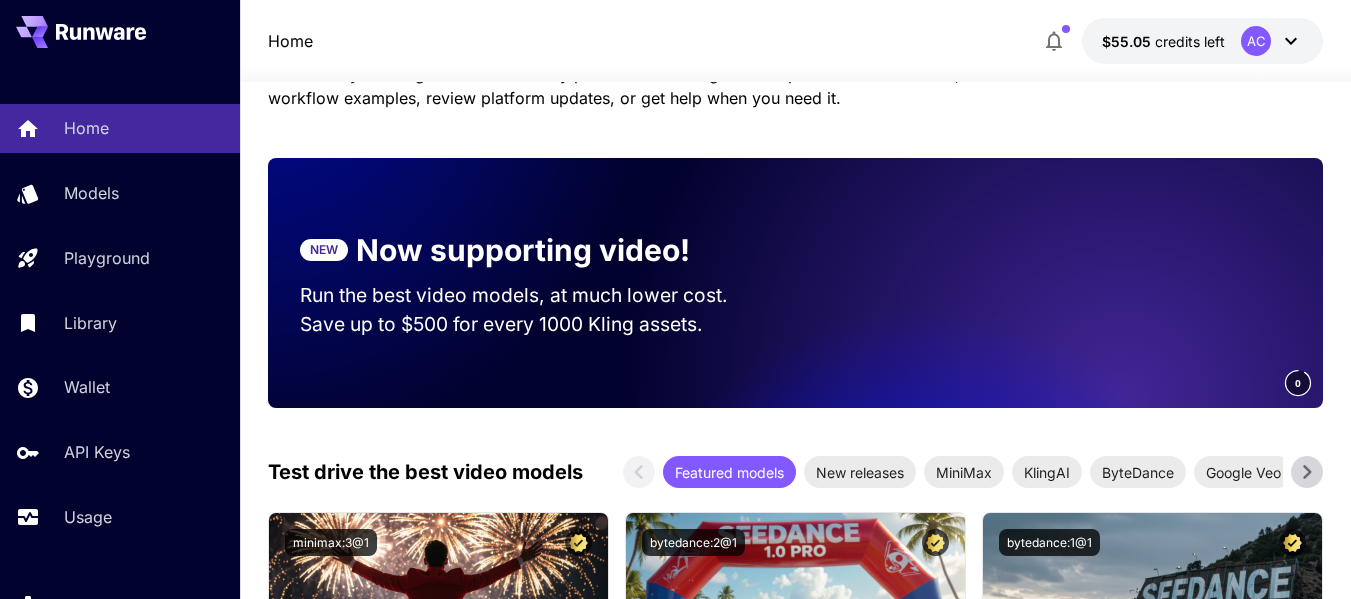 scroll, scrollTop: 0, scrollLeft: 0, axis: both 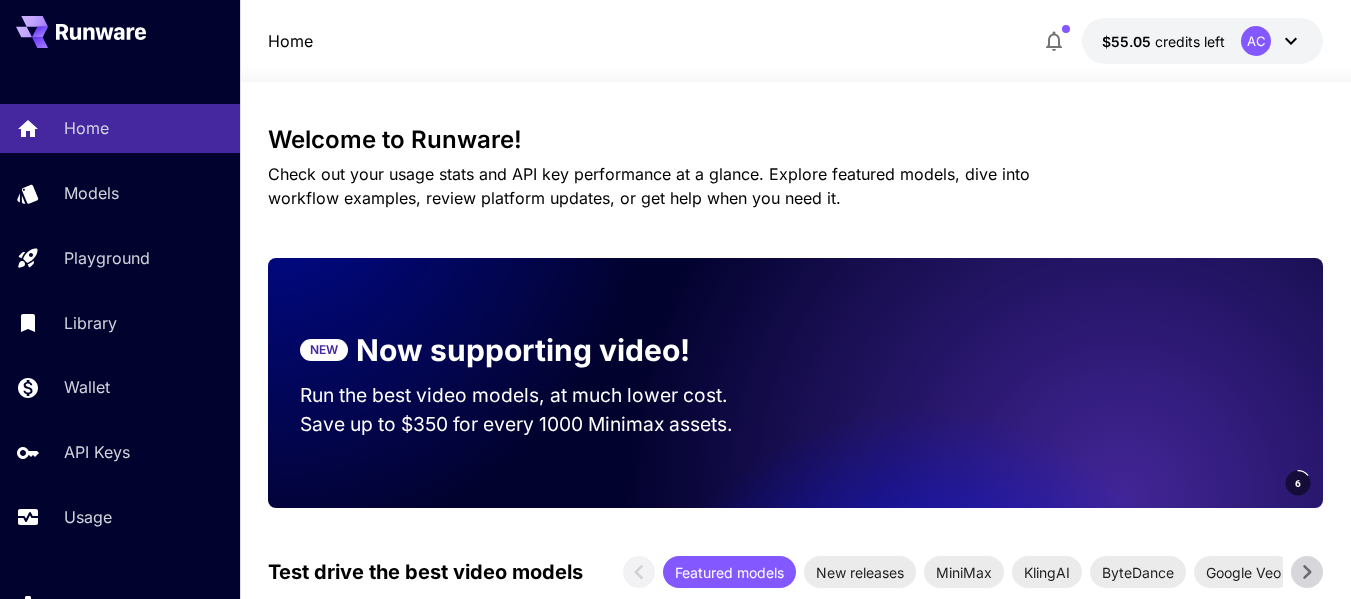 click 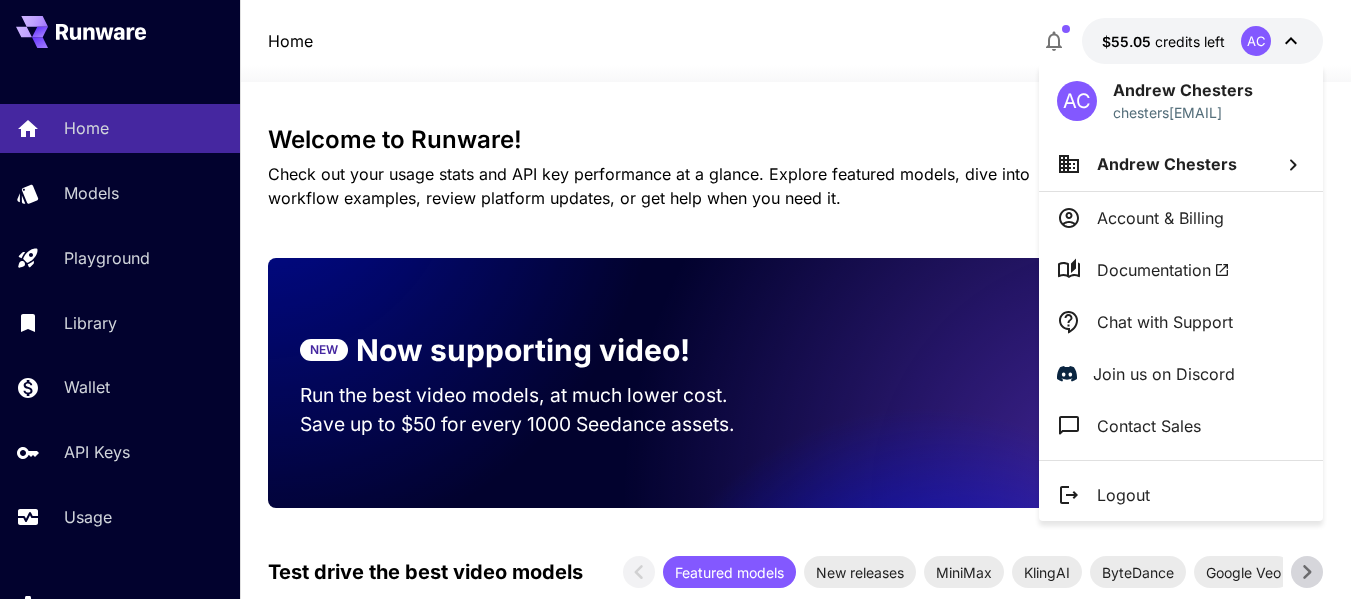click at bounding box center [683, 299] 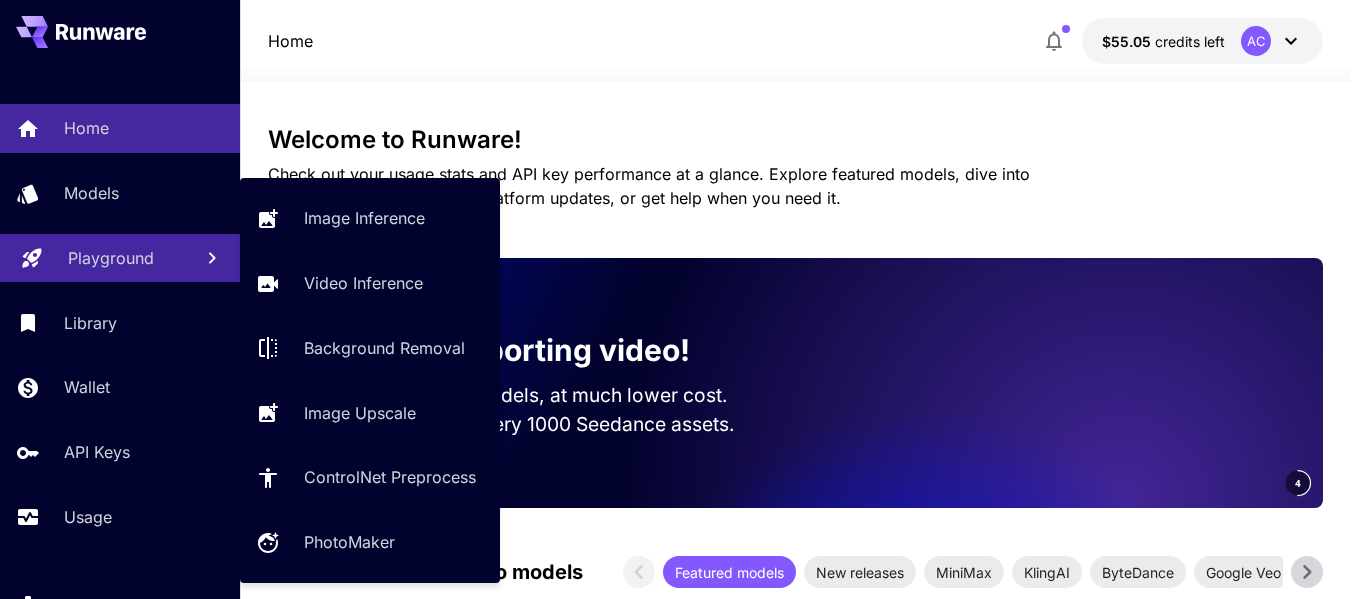 click on "Playground" at bounding box center [111, 258] 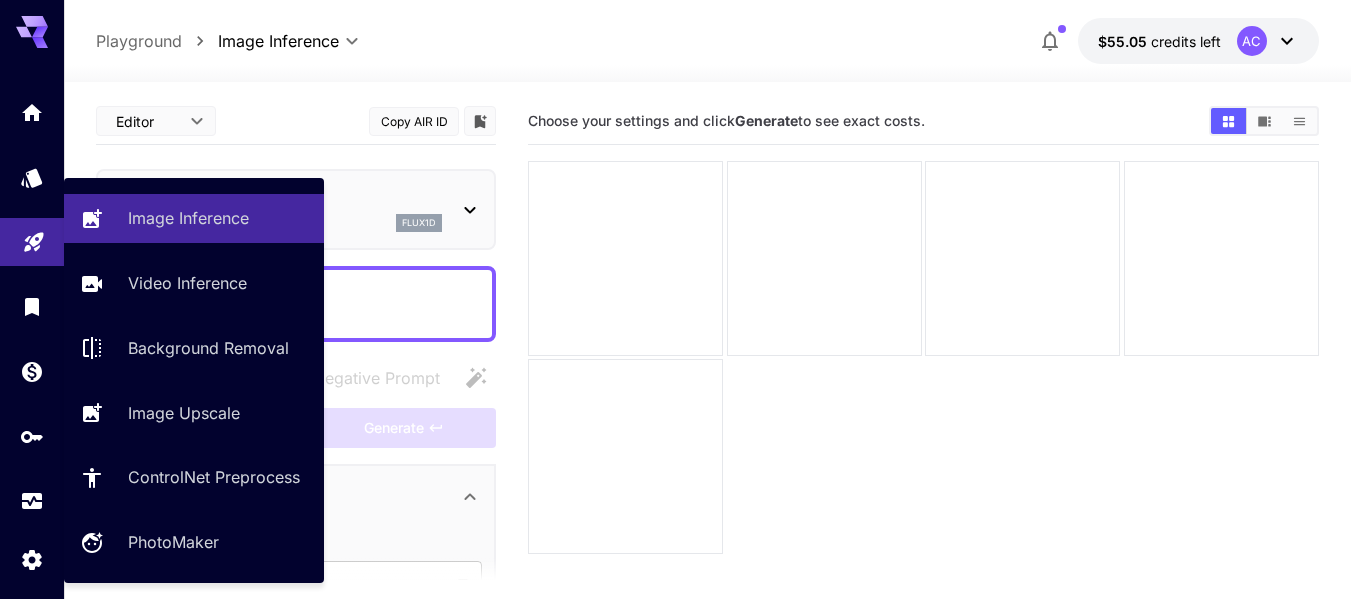 type on "**********" 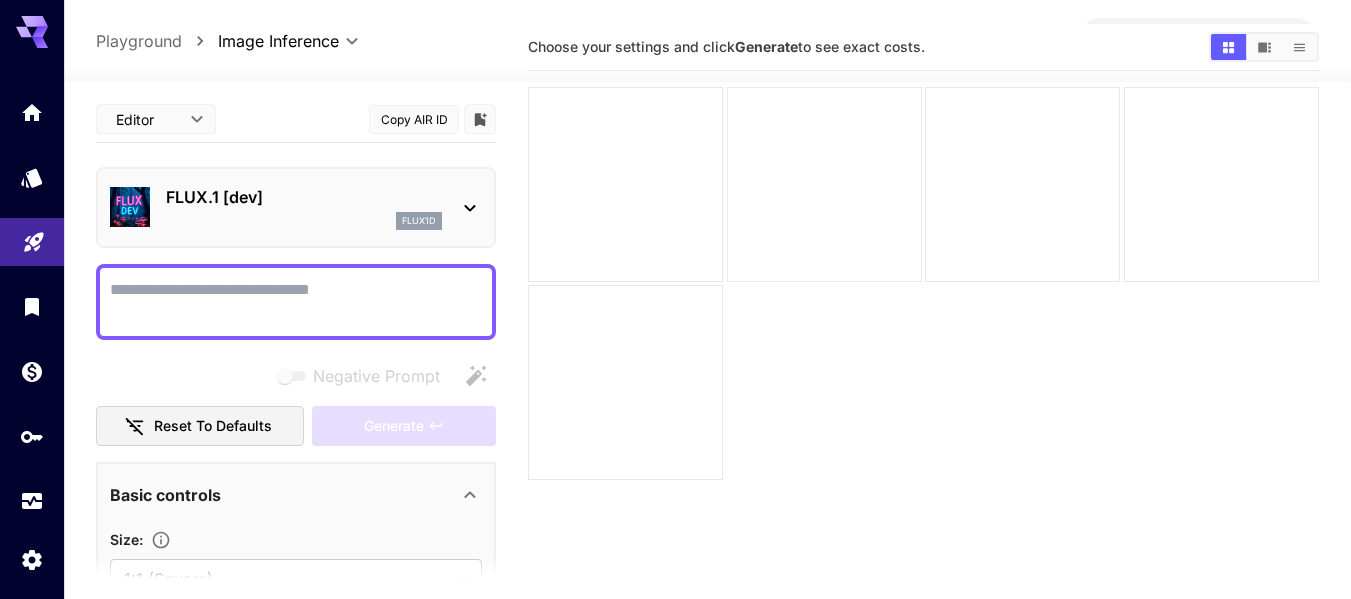 scroll, scrollTop: 158, scrollLeft: 0, axis: vertical 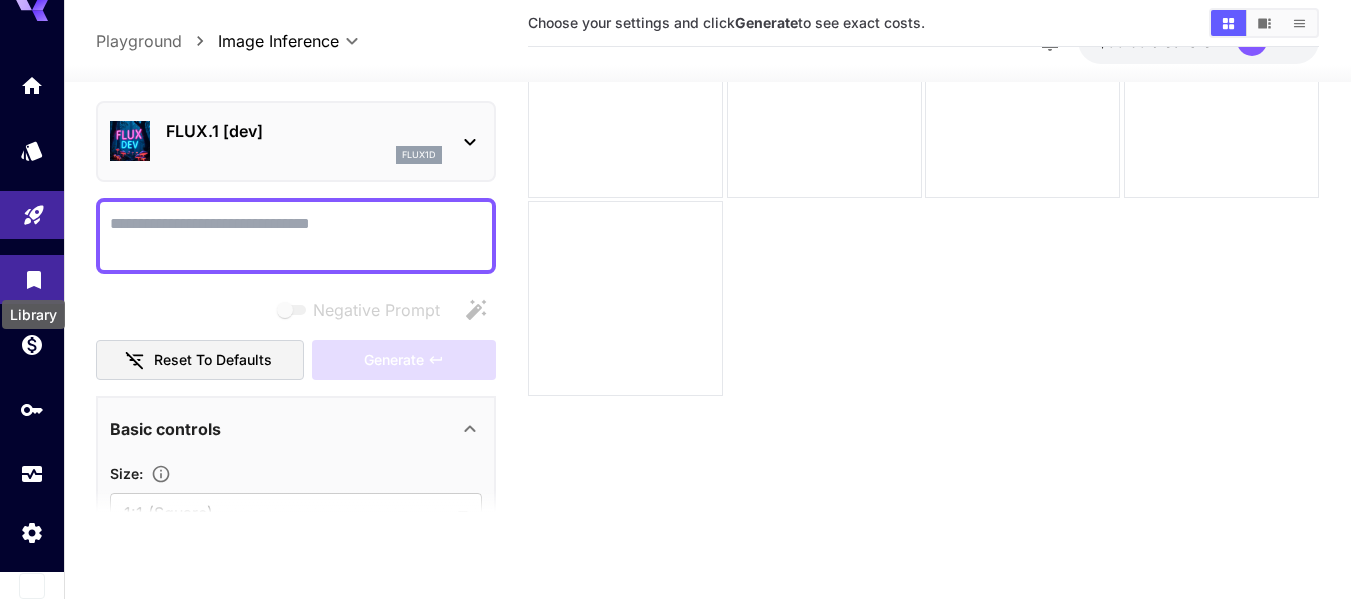 click 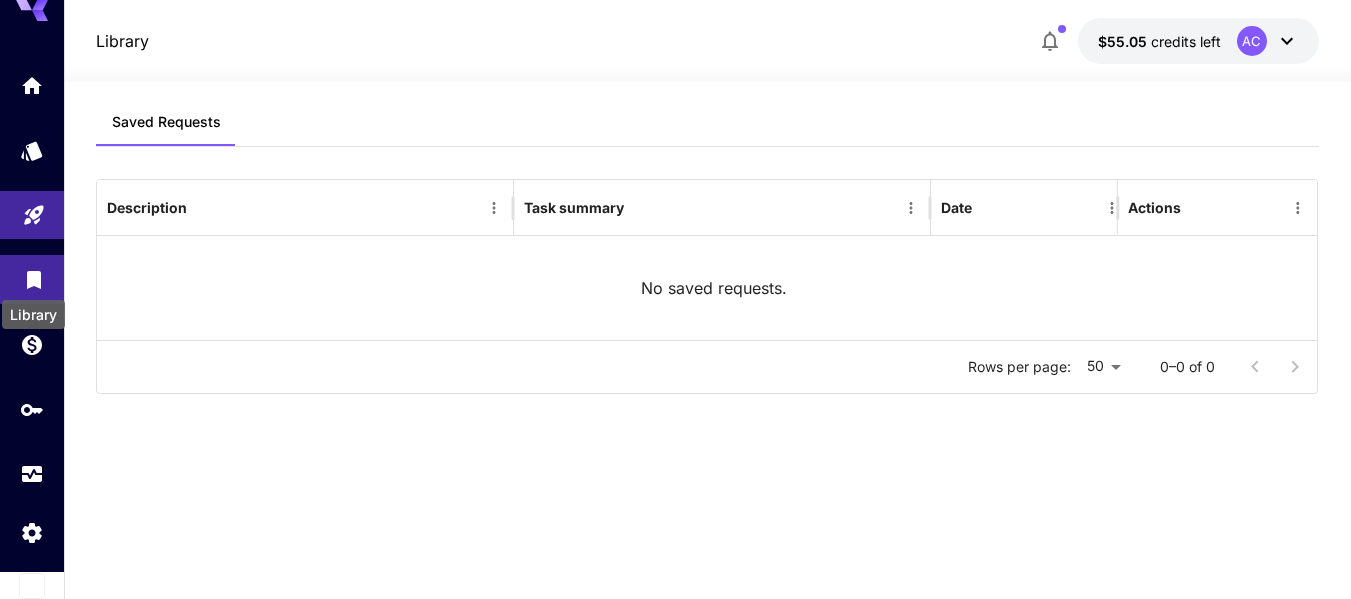 scroll, scrollTop: 0, scrollLeft: 0, axis: both 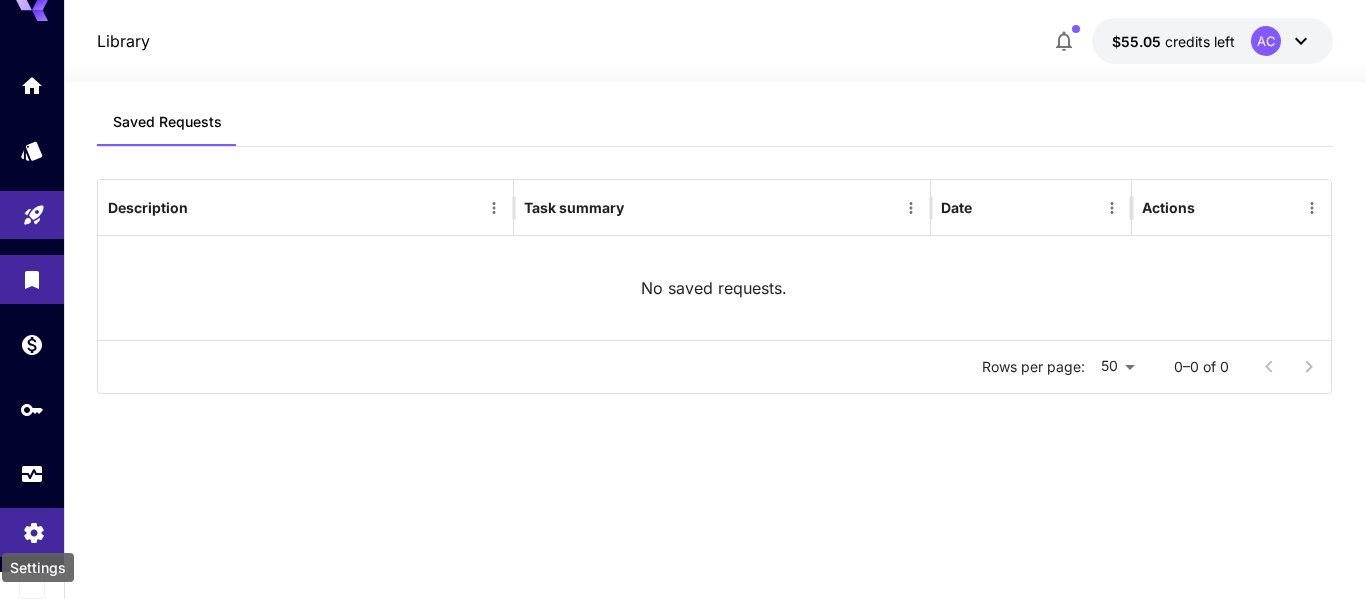 click 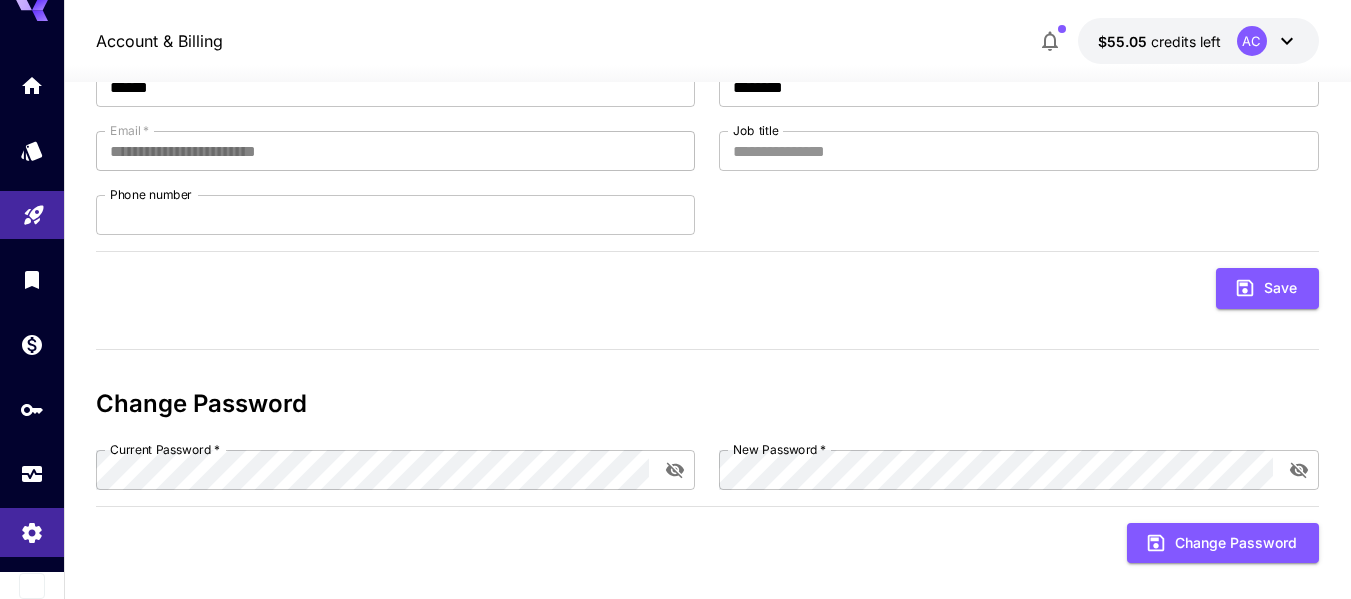 scroll, scrollTop: 224, scrollLeft: 0, axis: vertical 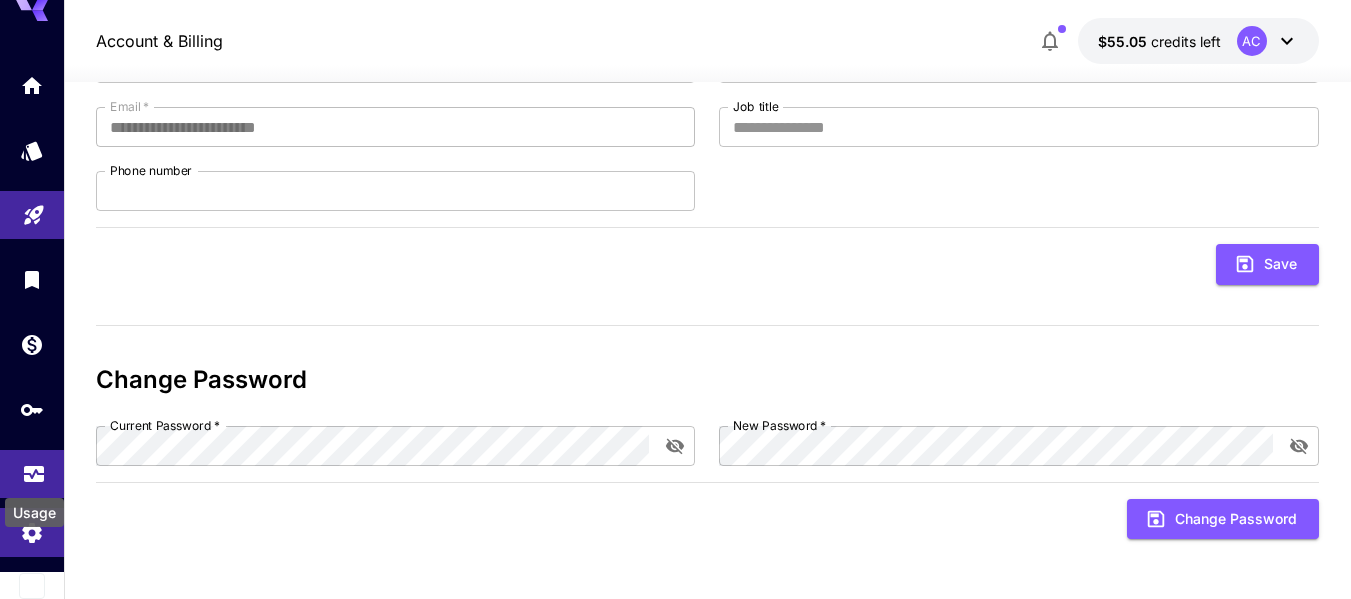 click 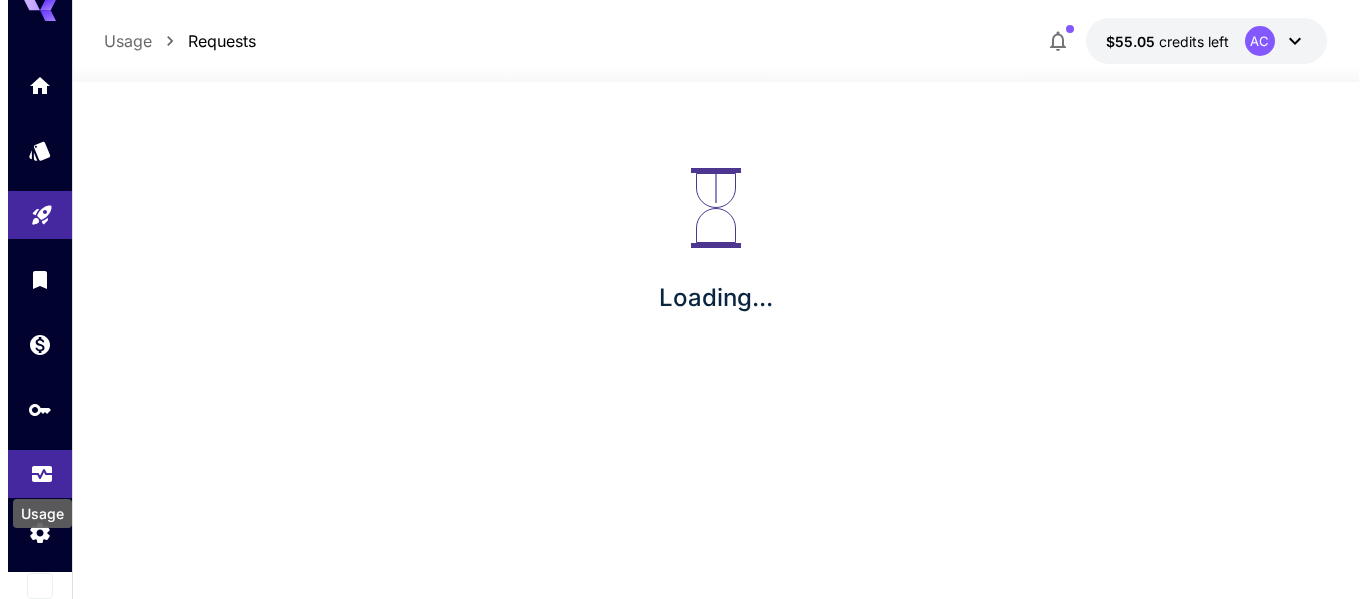 scroll, scrollTop: 0, scrollLeft: 0, axis: both 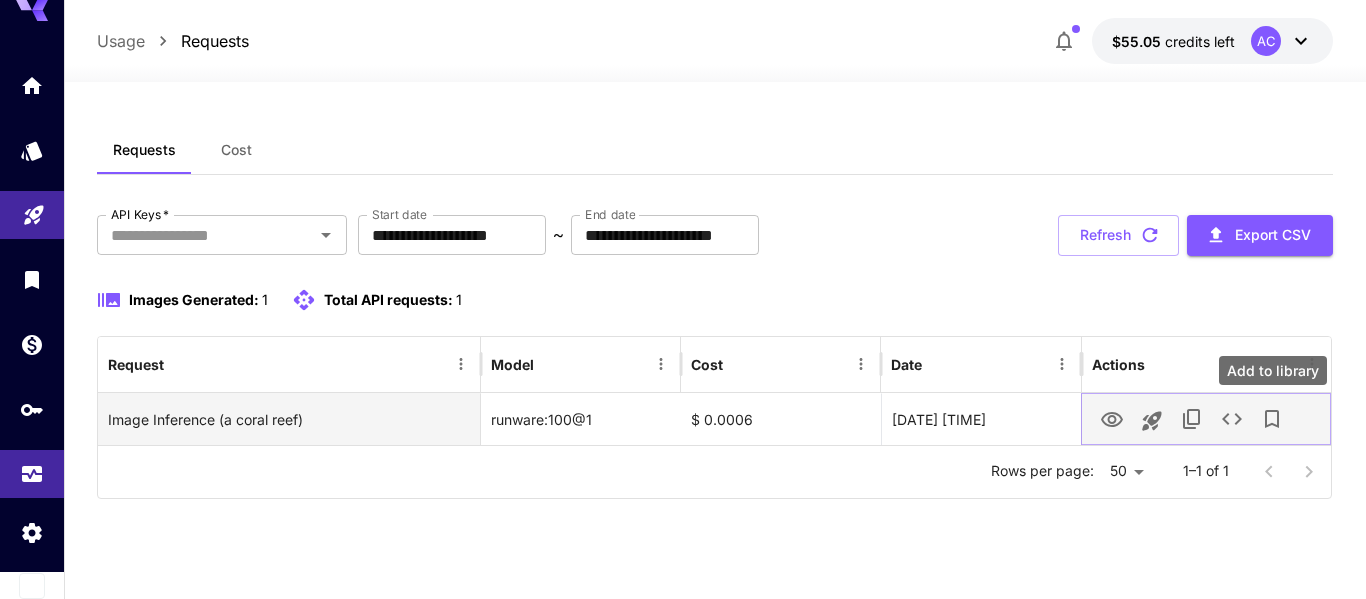 click 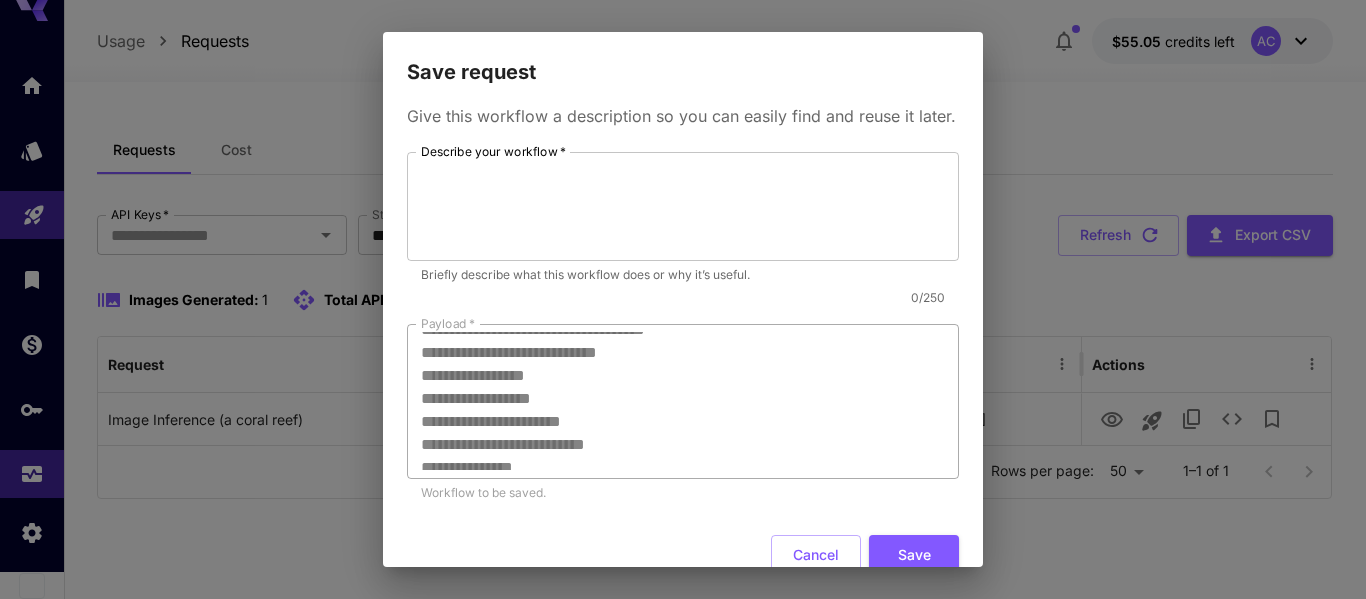 scroll, scrollTop: 0, scrollLeft: 0, axis: both 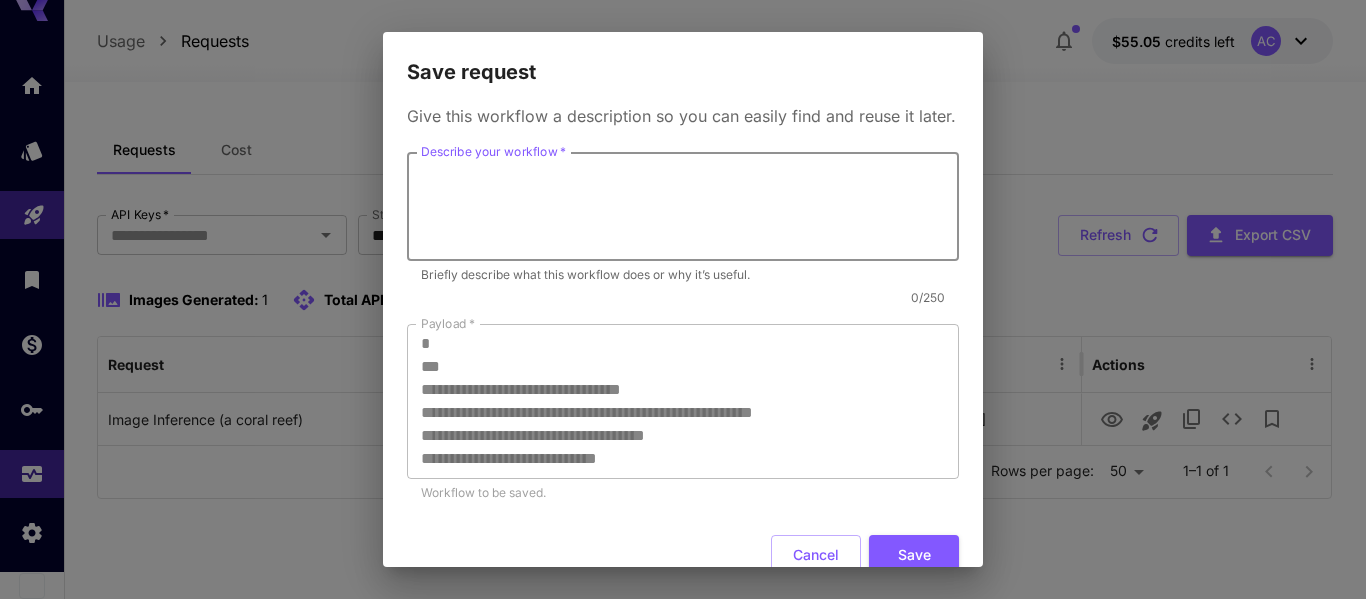 click on "Describe your workflow   *" at bounding box center (683, 207) 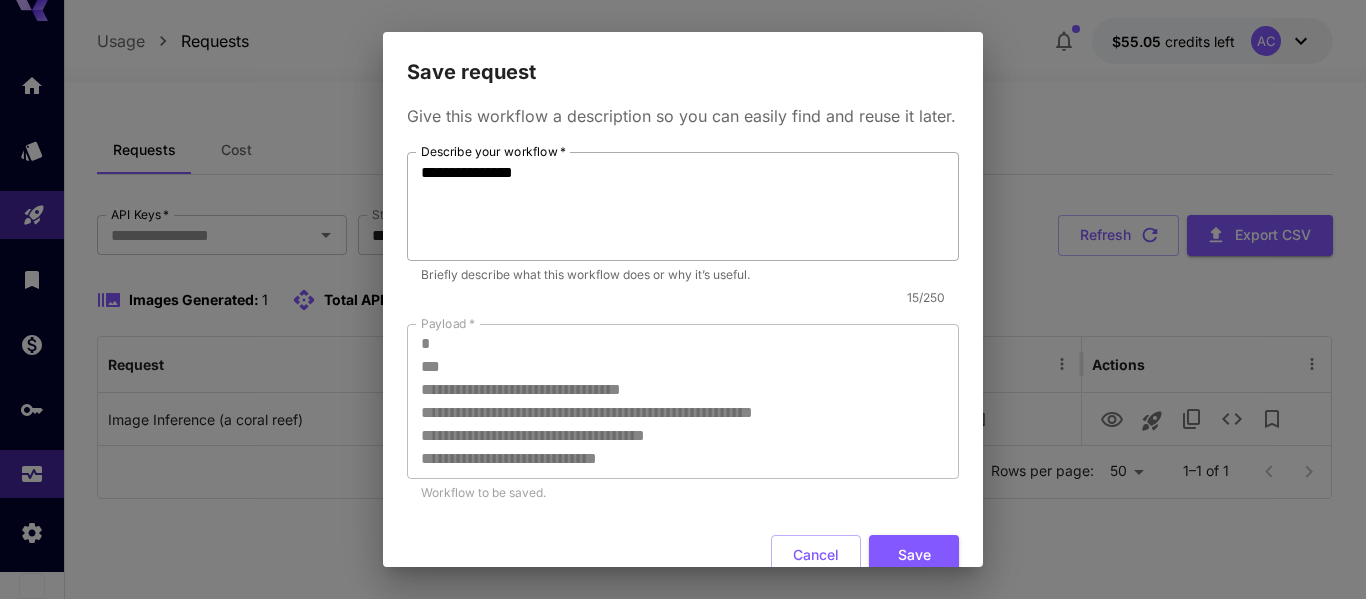 click on "**********" at bounding box center [683, 206] 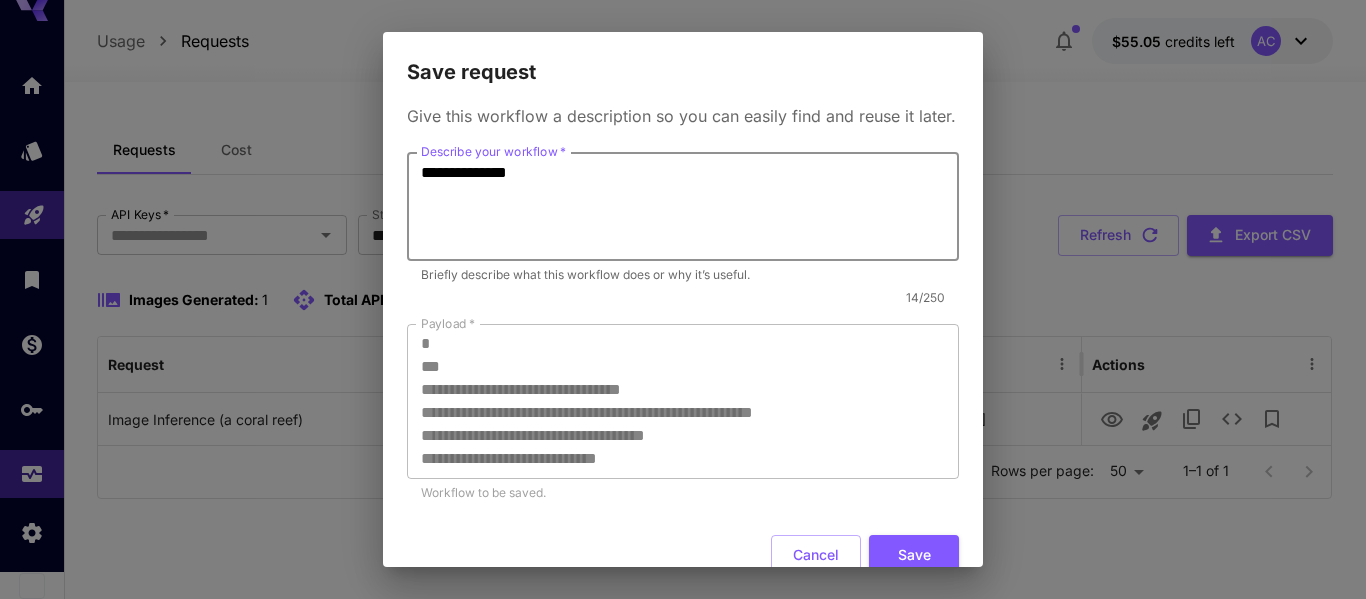 type on "**********" 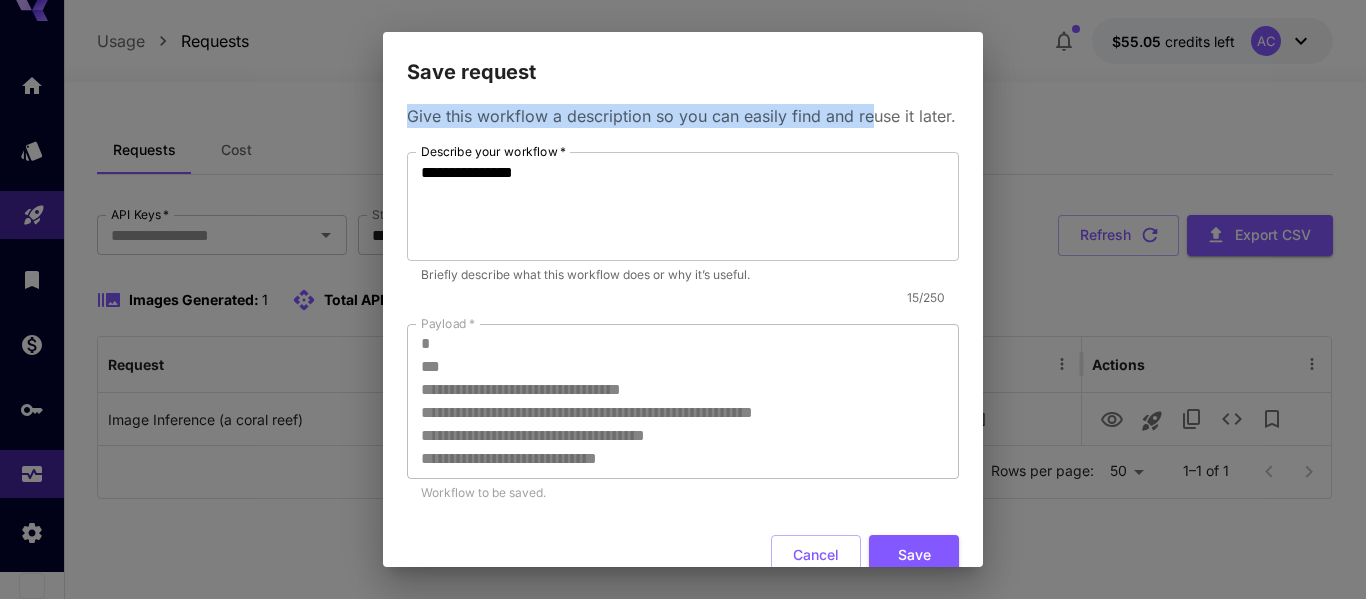 drag, startPoint x: 650, startPoint y: 54, endPoint x: 870, endPoint y: 97, distance: 224.16289 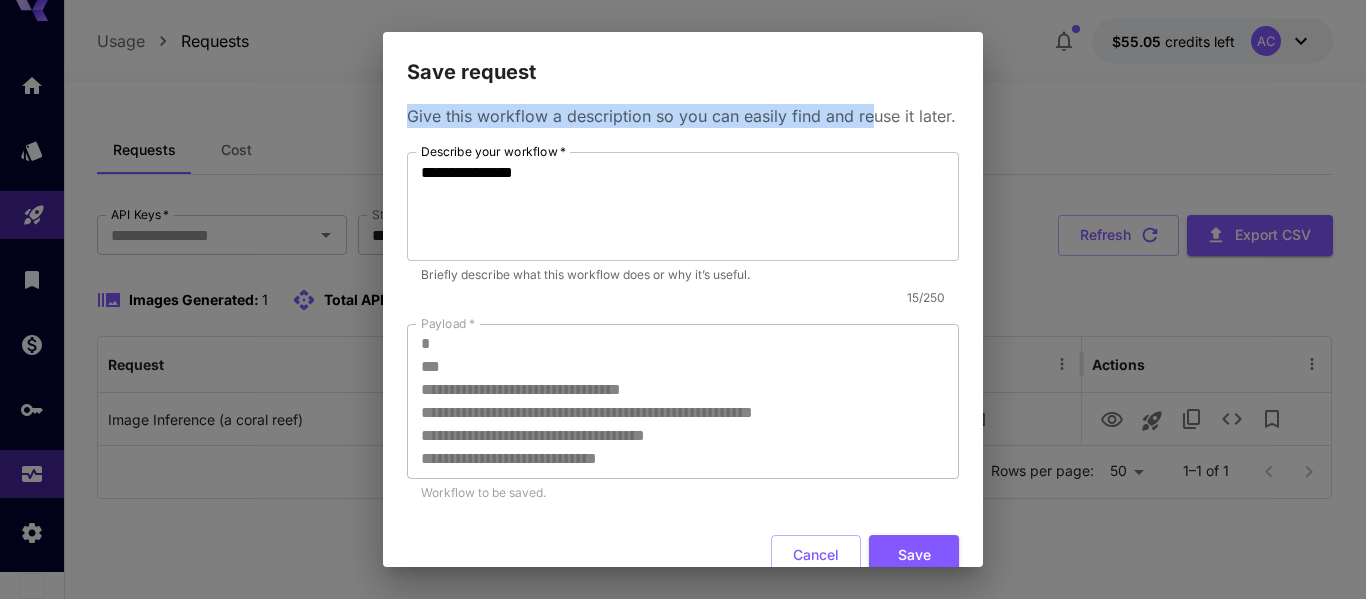 click on "**********" at bounding box center [683, 299] 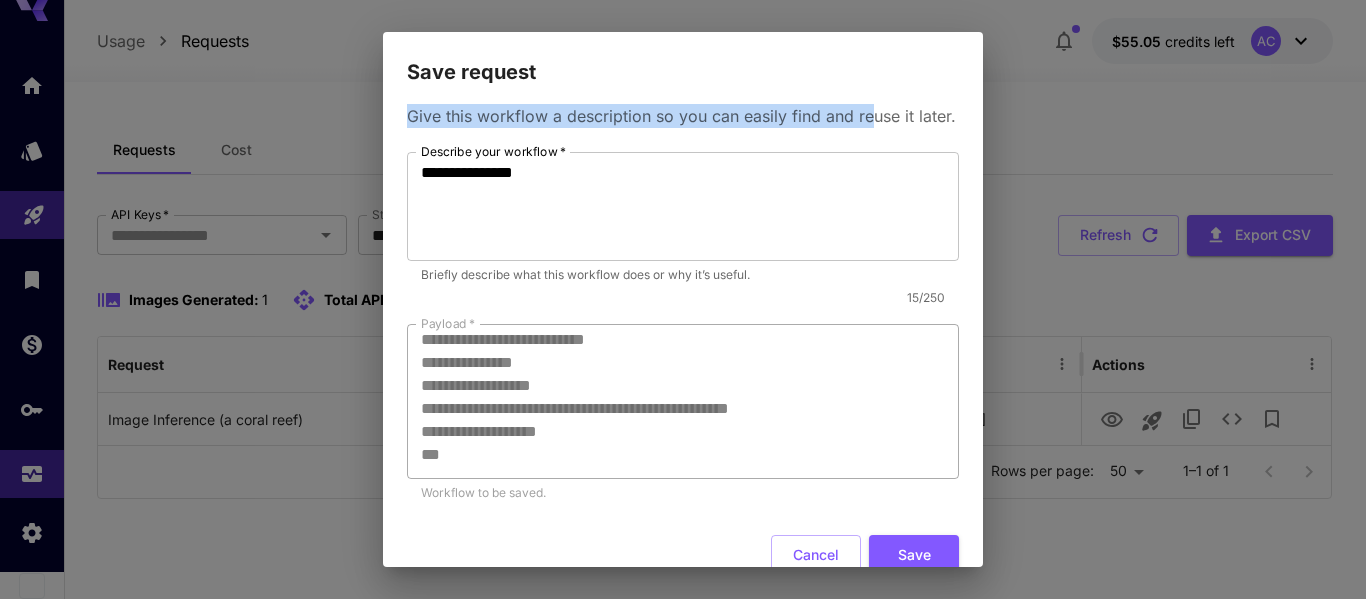 scroll, scrollTop: 230, scrollLeft: 0, axis: vertical 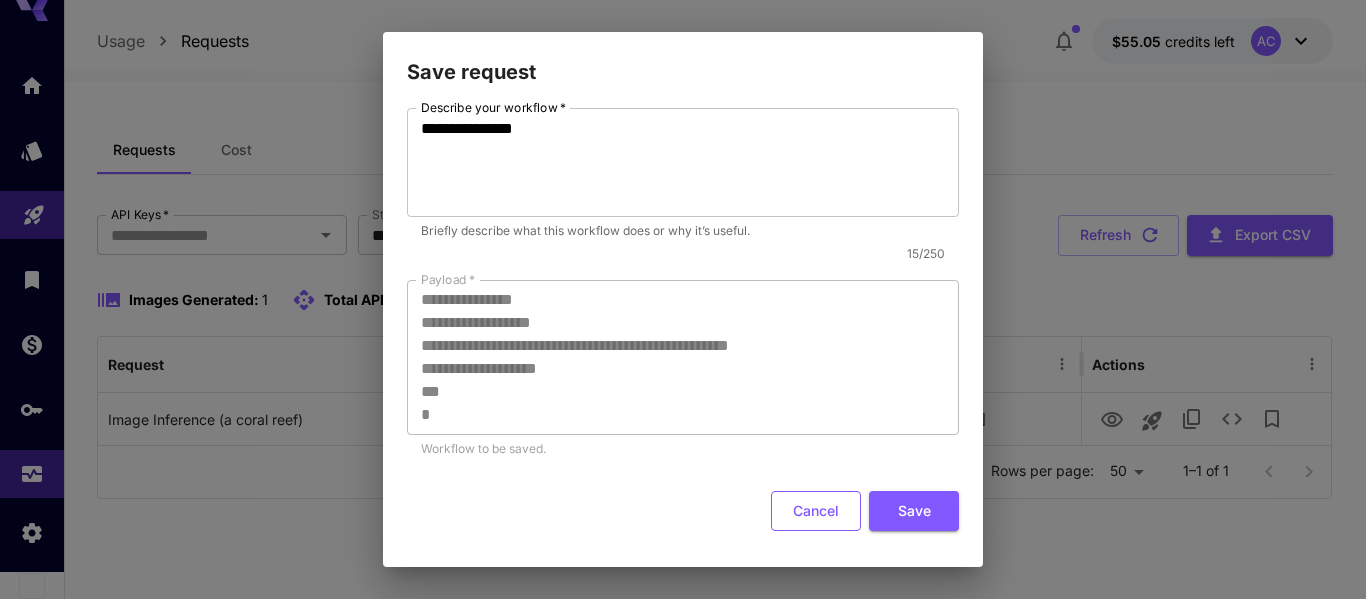 click on "Cancel" at bounding box center (816, 511) 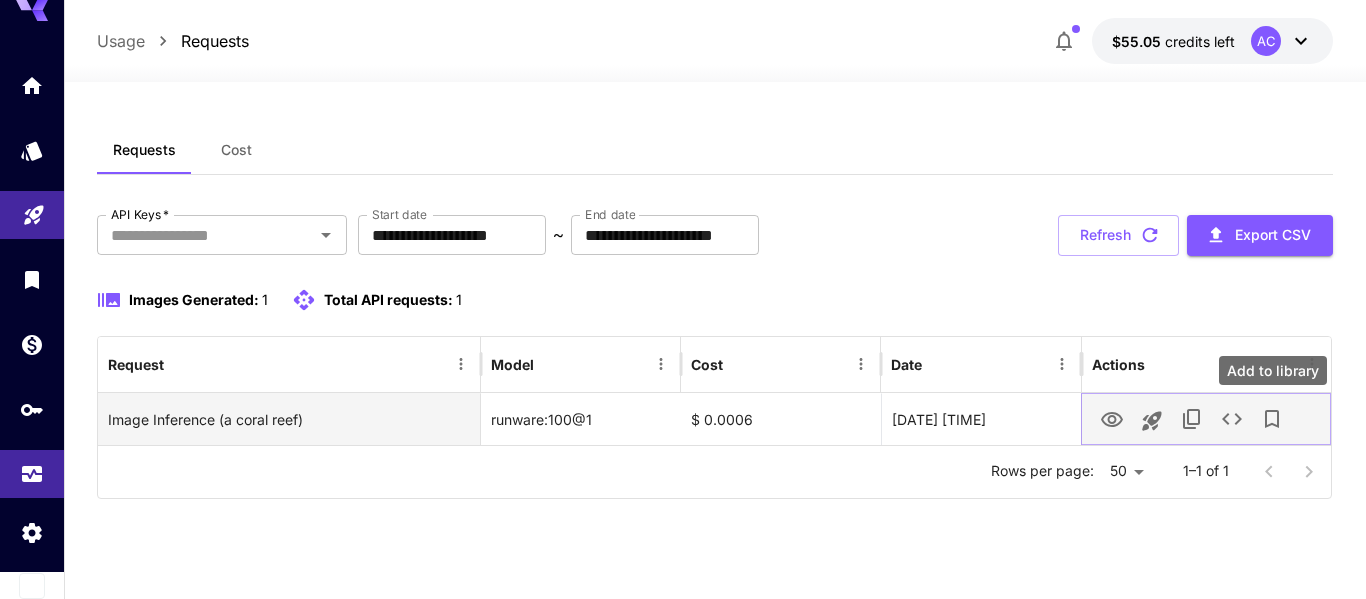 click 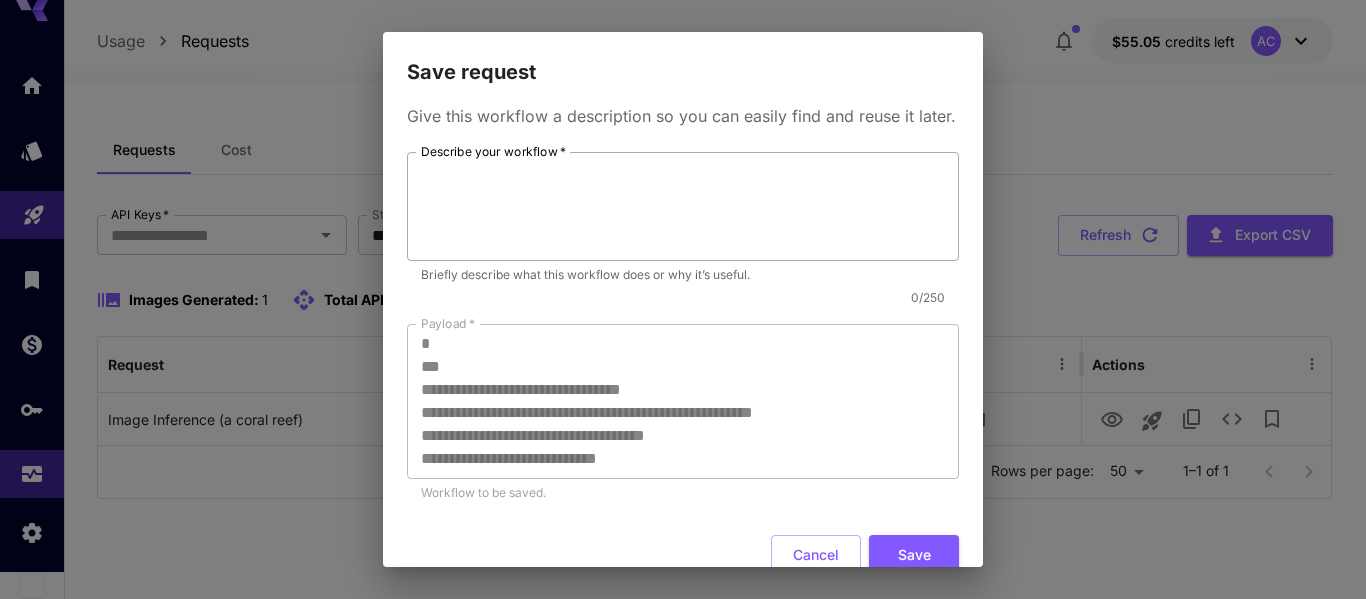 click on "Describe your workflow   *" at bounding box center (683, 207) 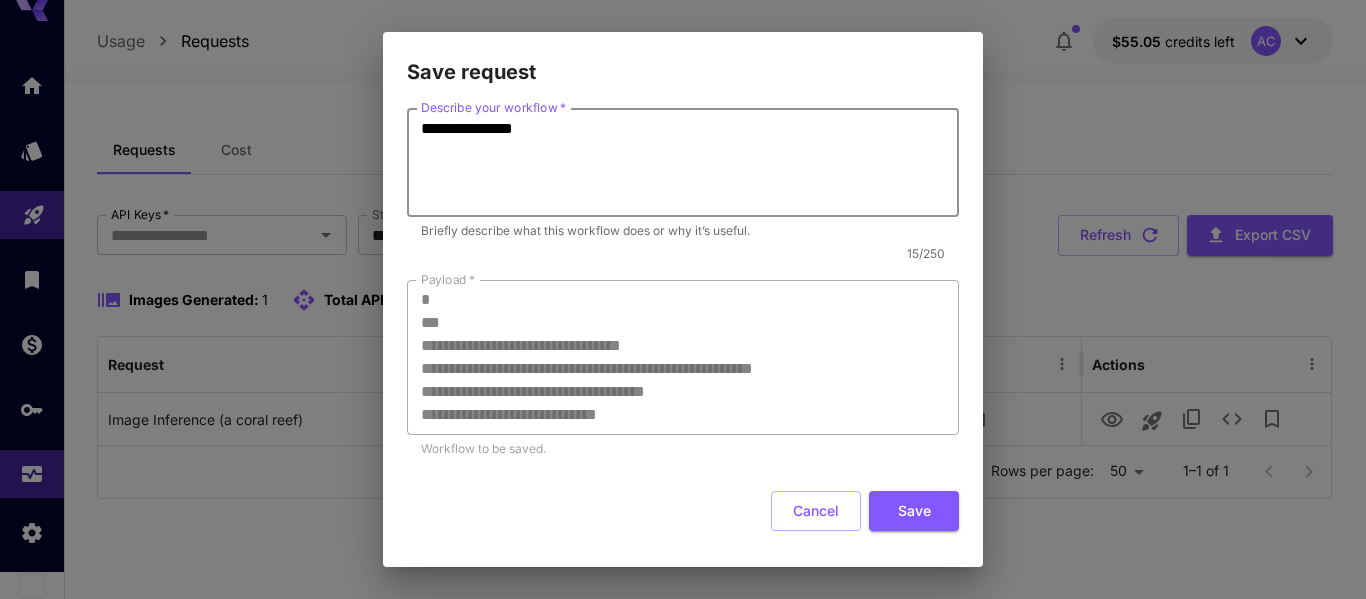 scroll, scrollTop: 68, scrollLeft: 0, axis: vertical 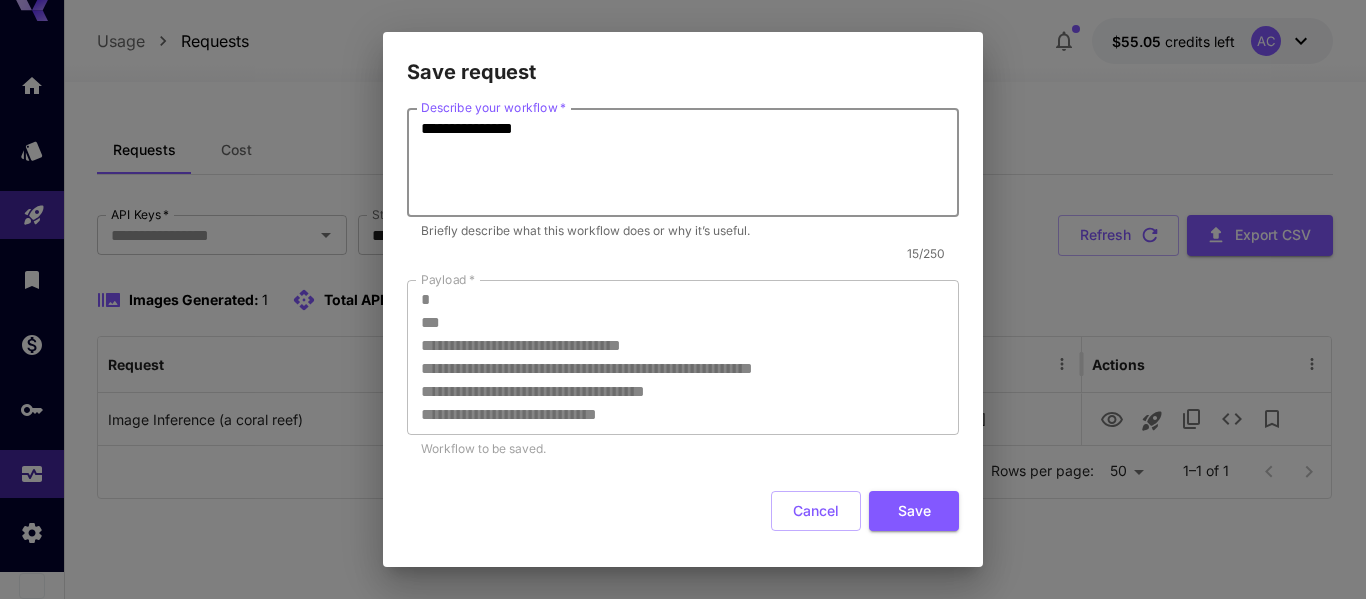 click on "**********" at bounding box center [683, 163] 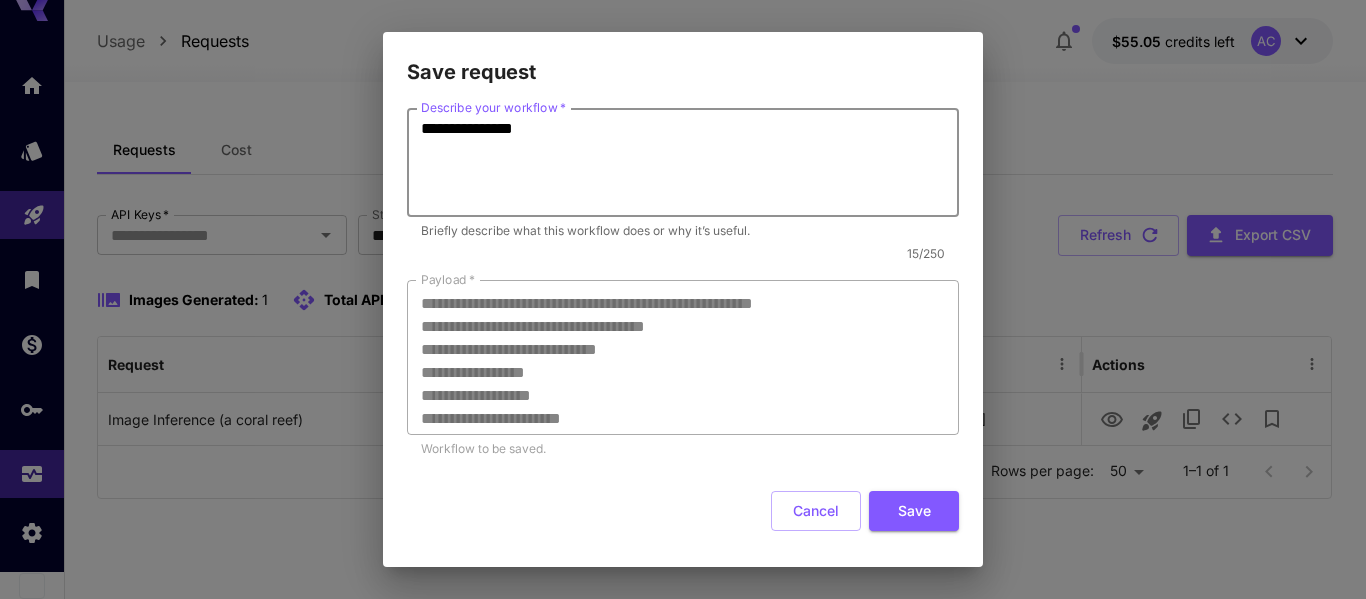 scroll, scrollTop: 100, scrollLeft: 0, axis: vertical 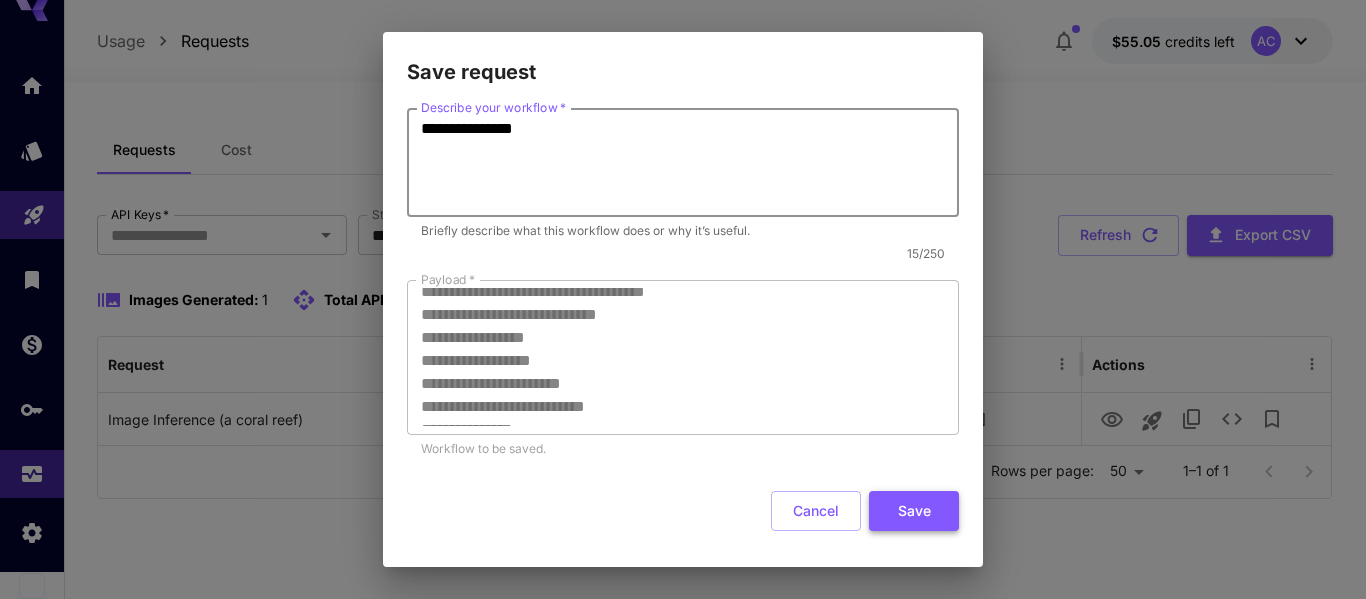type on "**********" 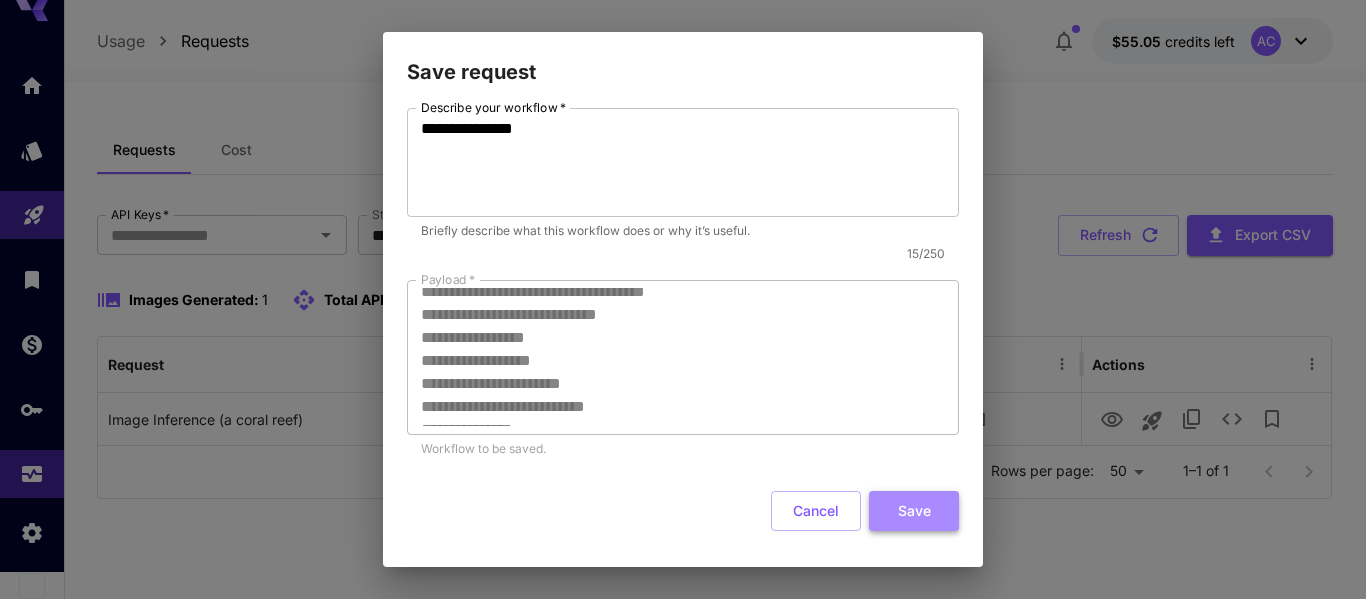 click on "Save" at bounding box center (914, 511) 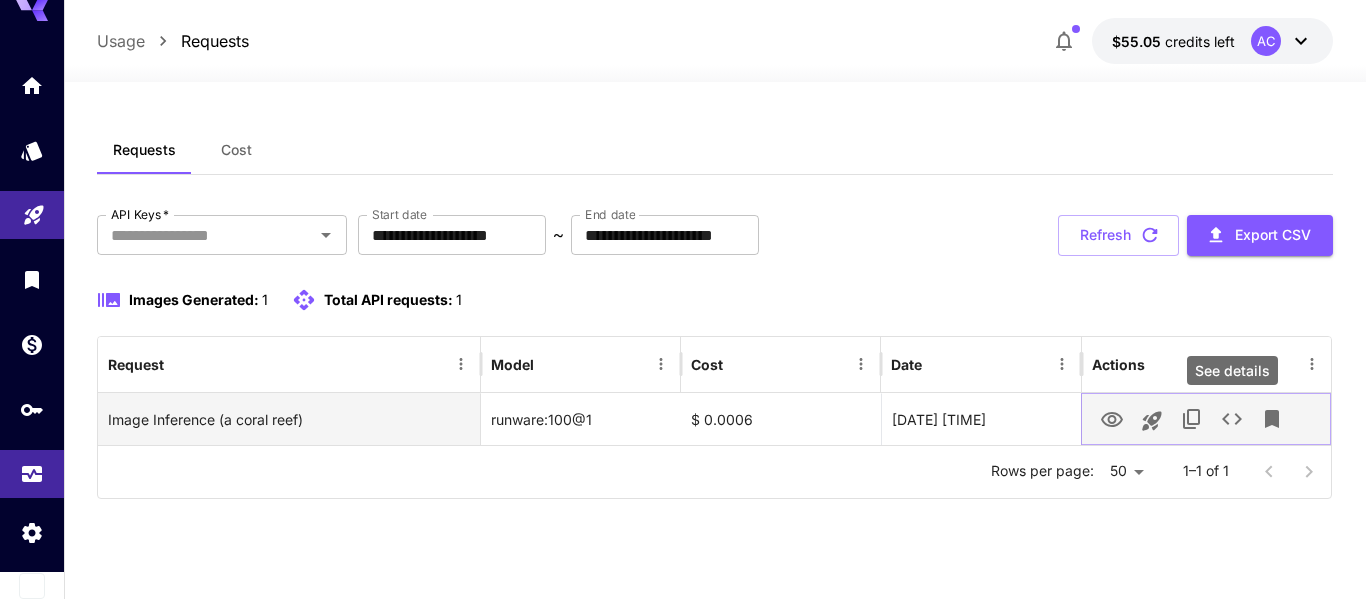 click 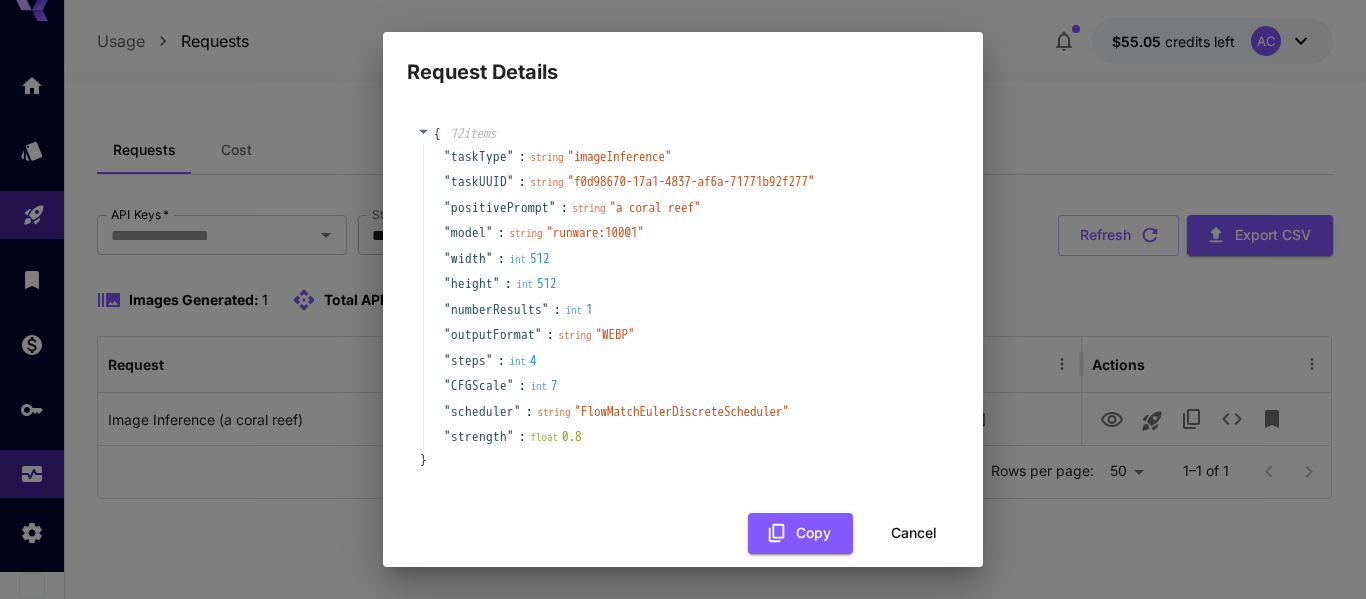scroll, scrollTop: 23, scrollLeft: 0, axis: vertical 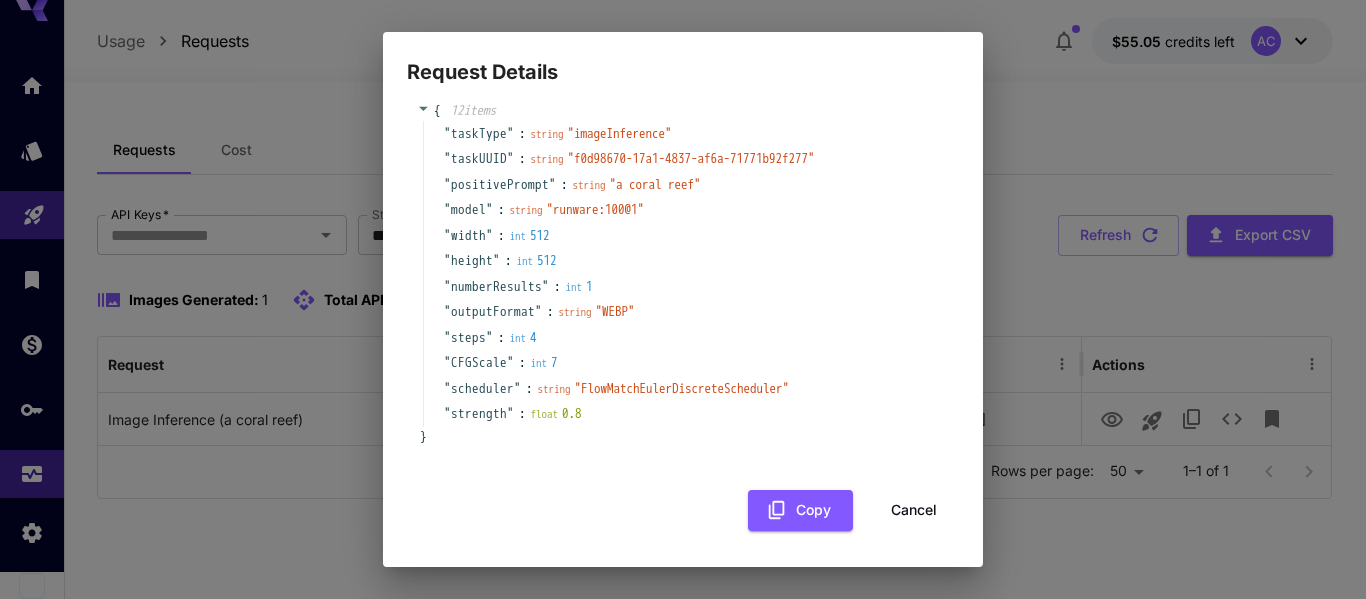 click on "Cancel" at bounding box center (914, 510) 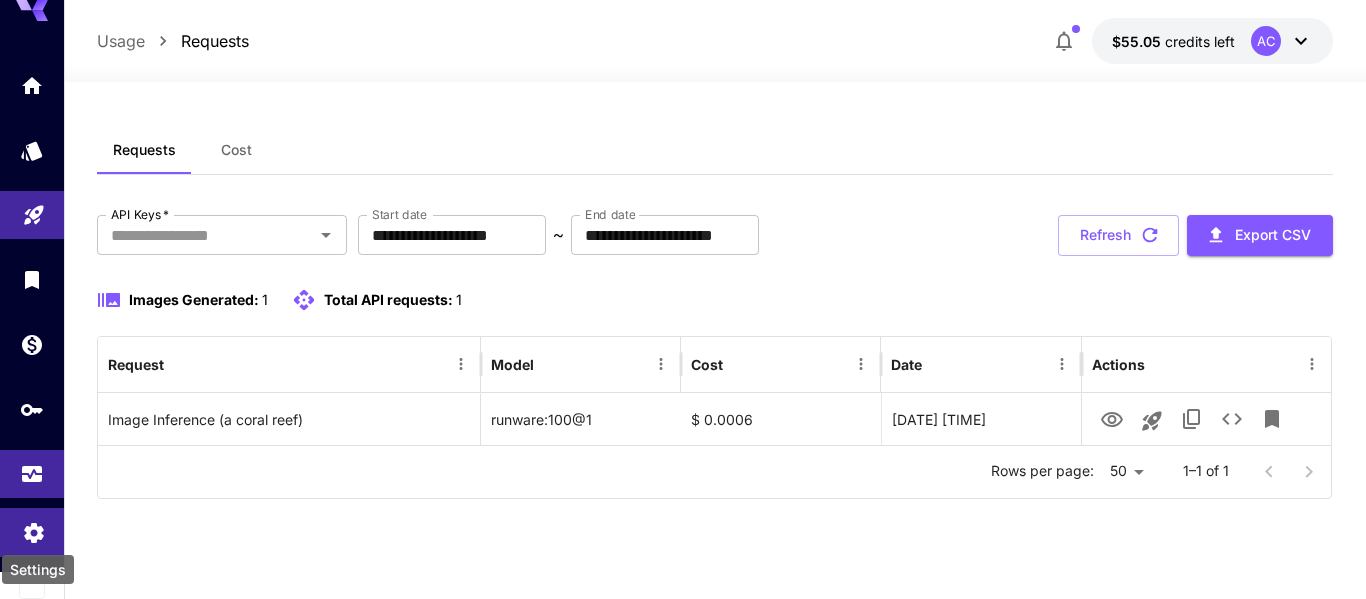 click 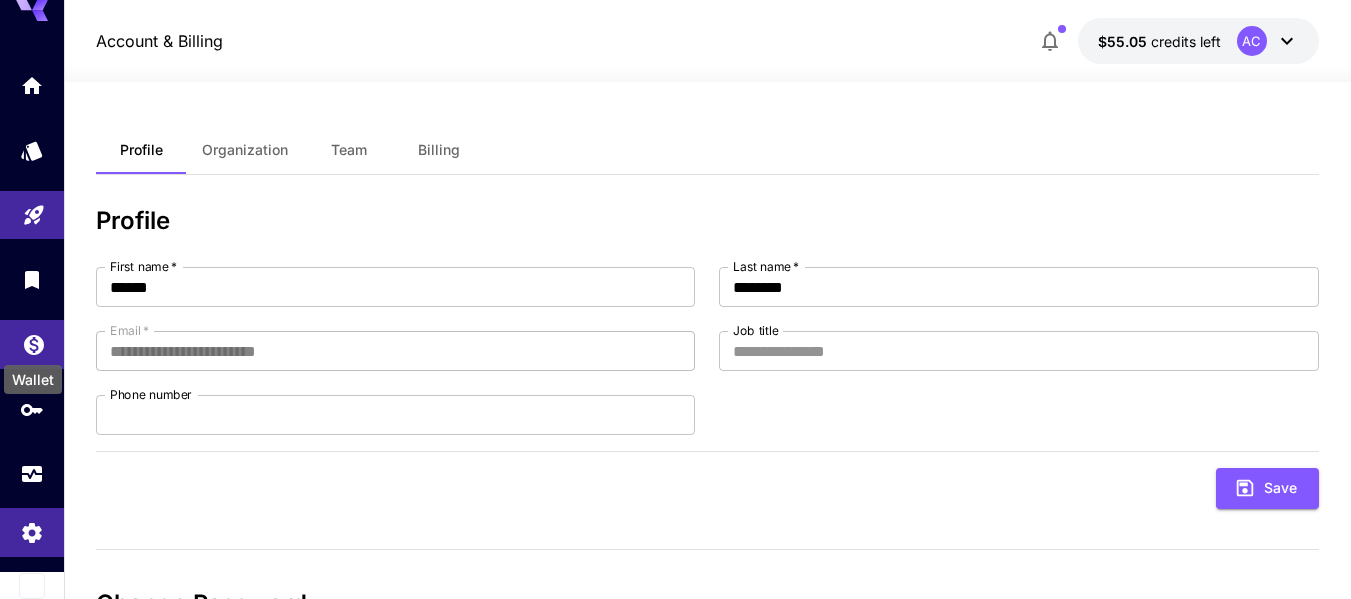 click 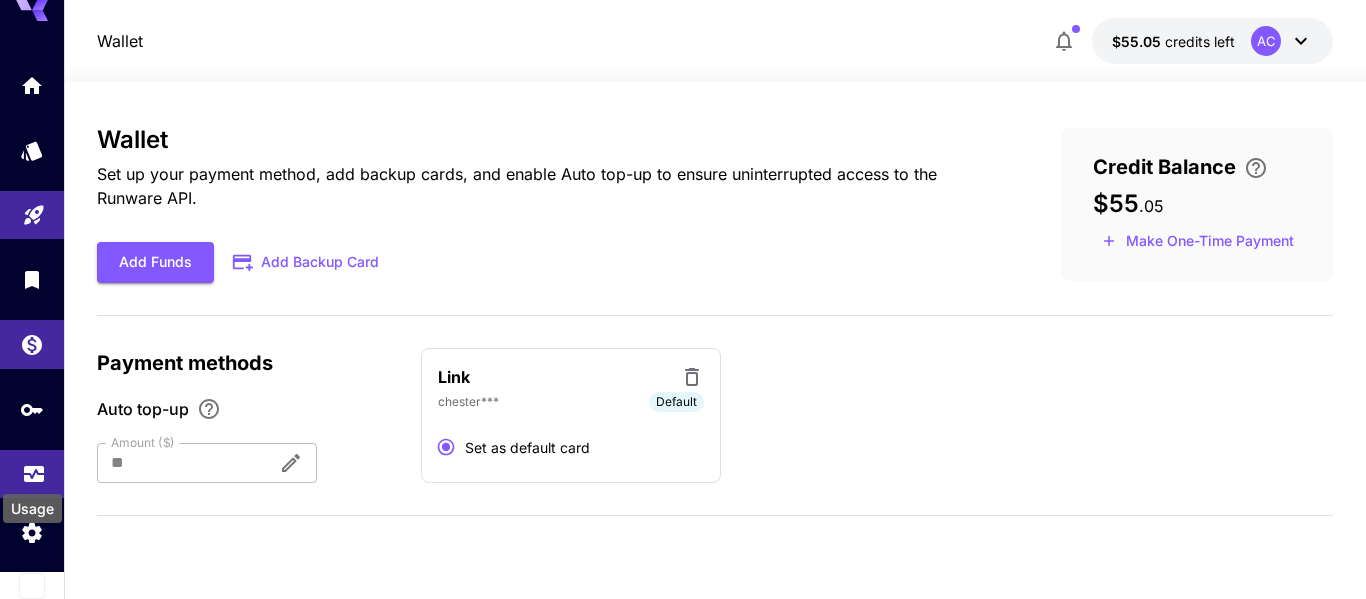 click 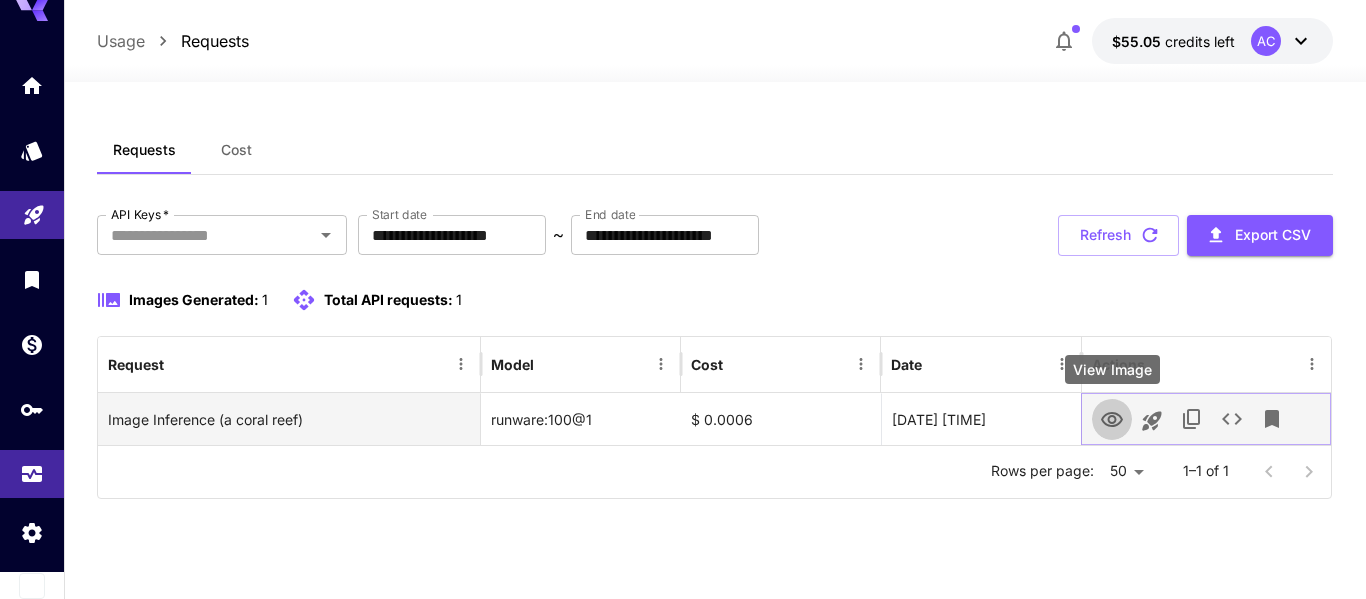 click 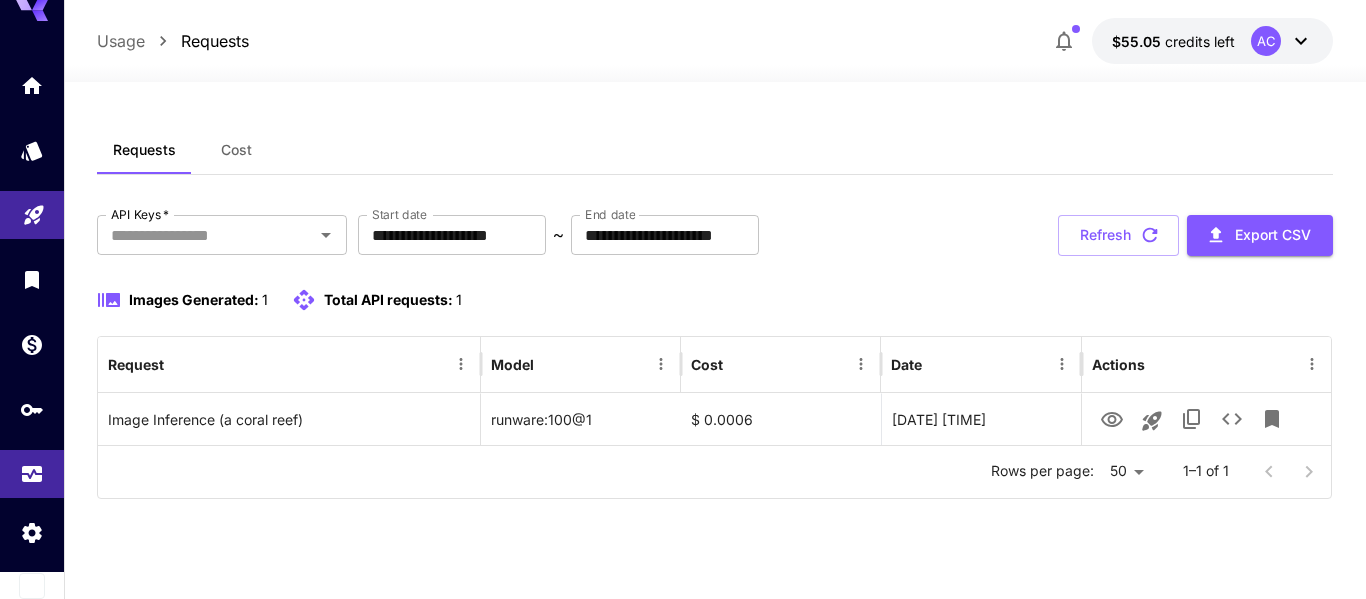 click 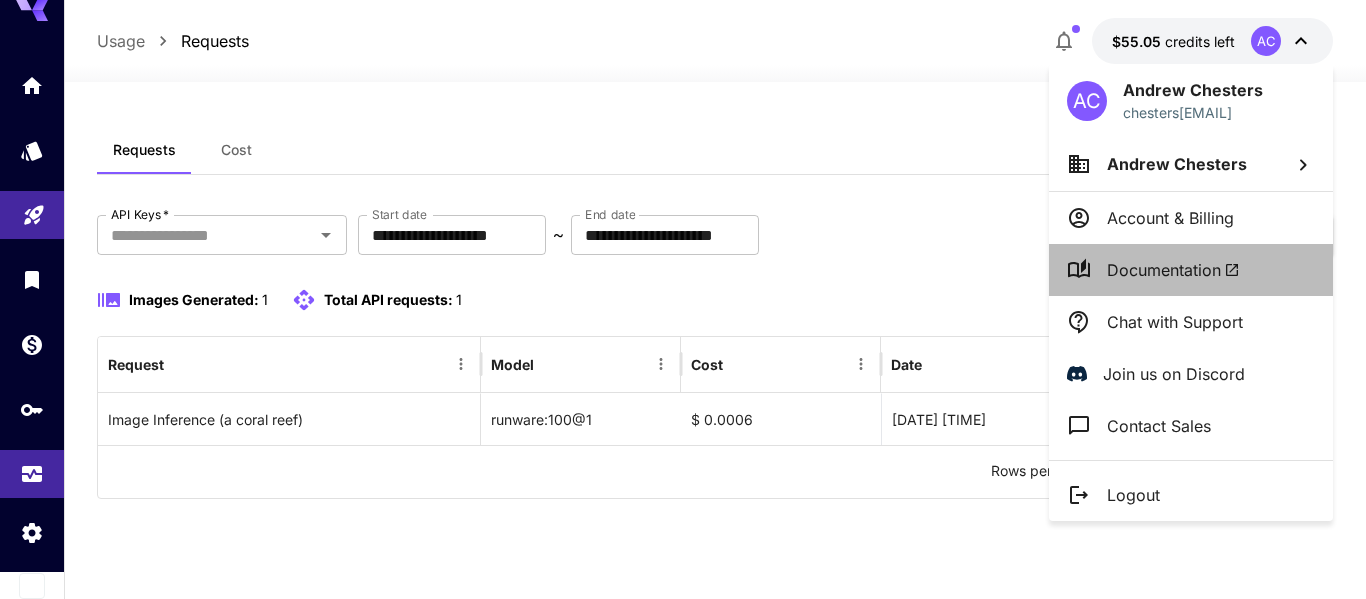 click on "Documentation" at bounding box center [1173, 270] 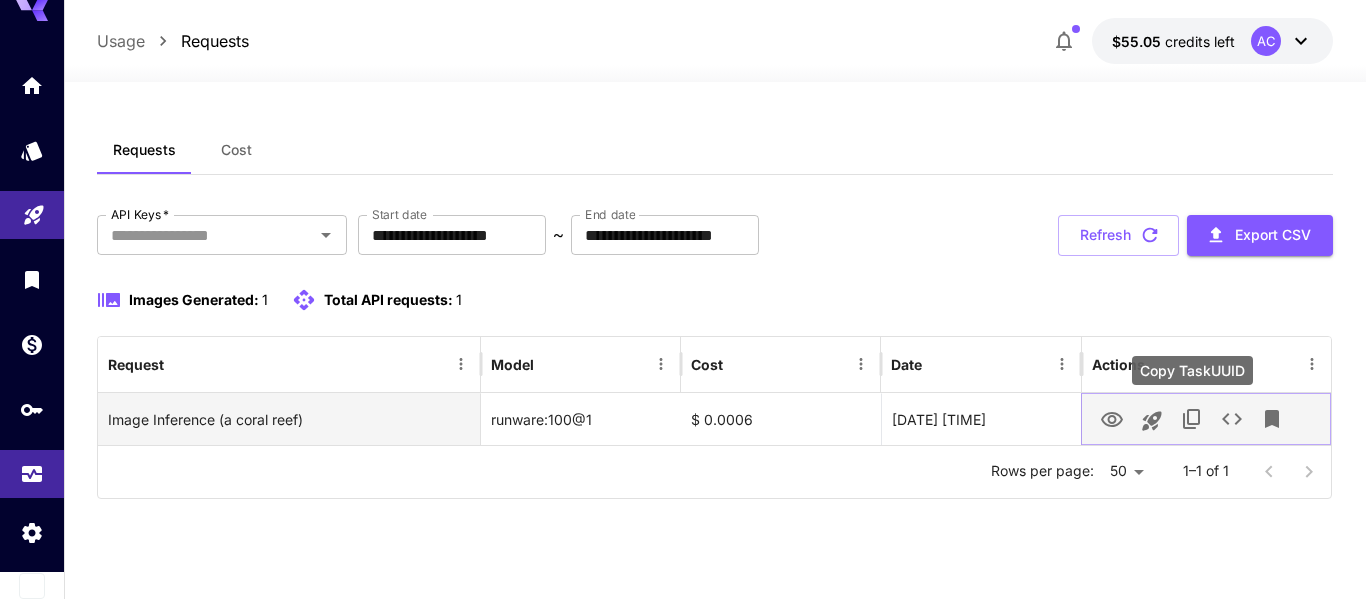click 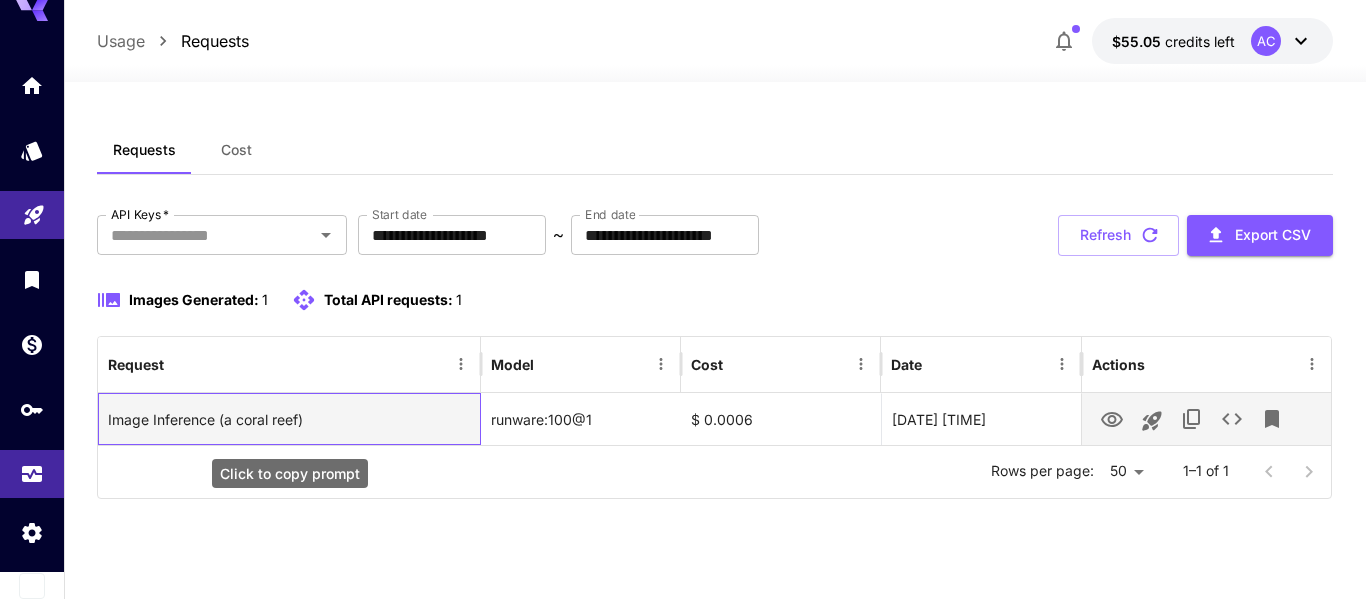 click on "Image Inference (a coral reef)" at bounding box center (289, 419) 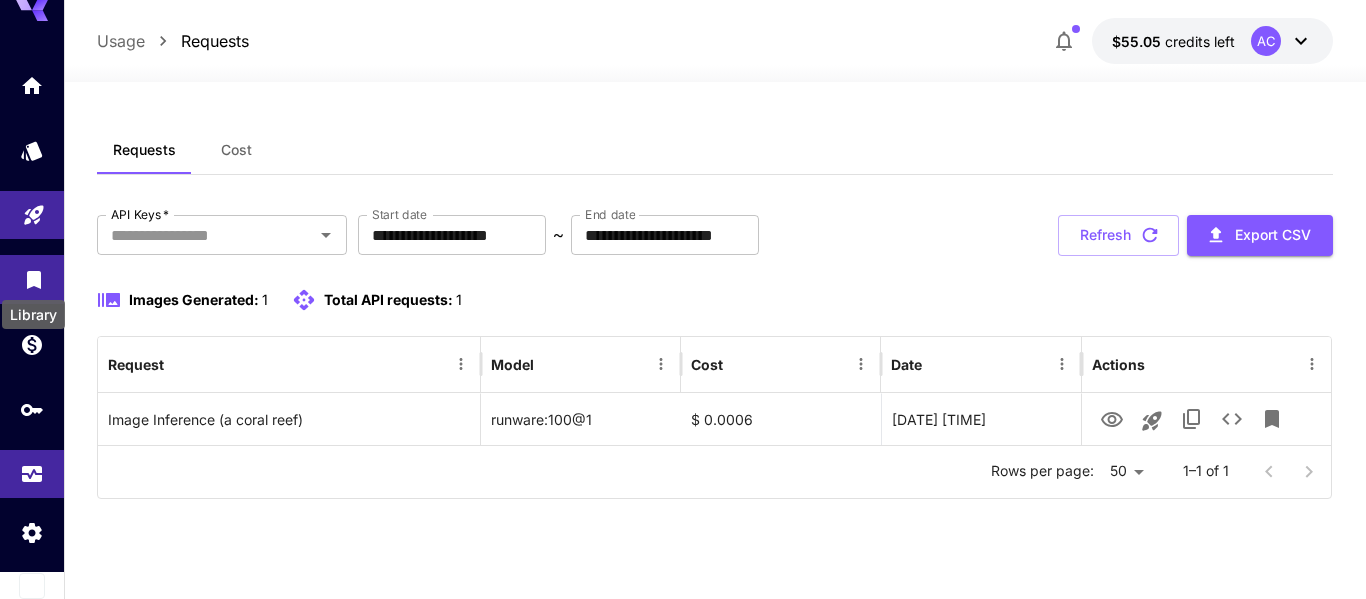 click on "Library" at bounding box center (33, 308) 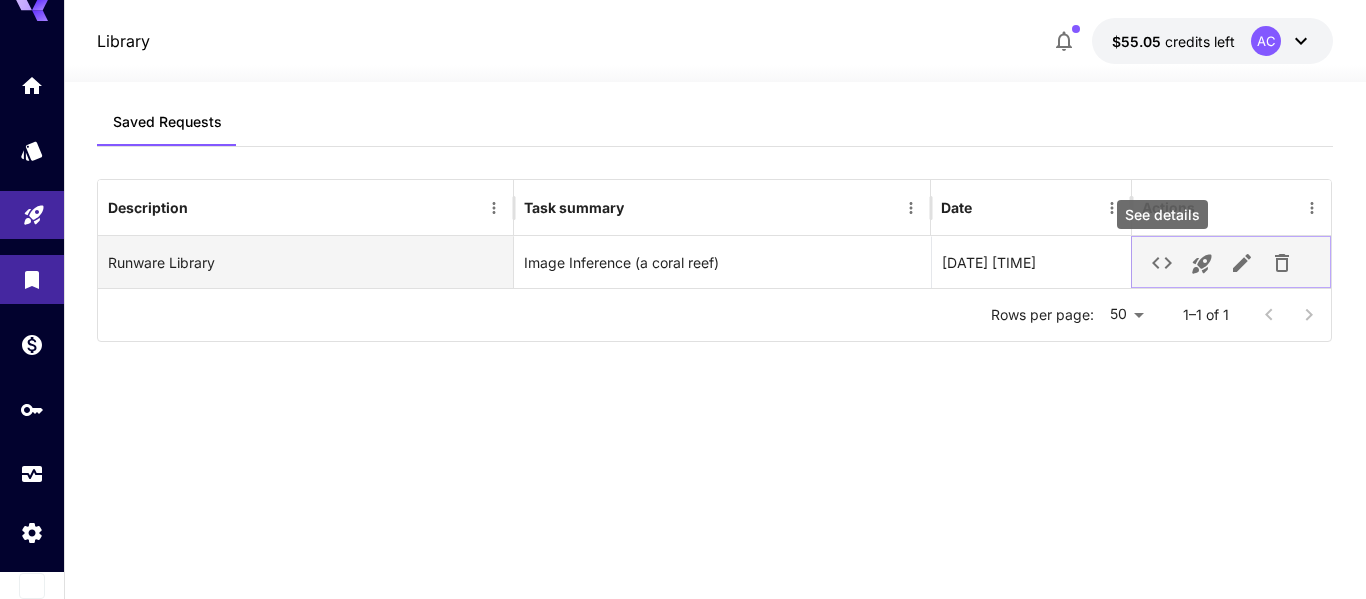 click 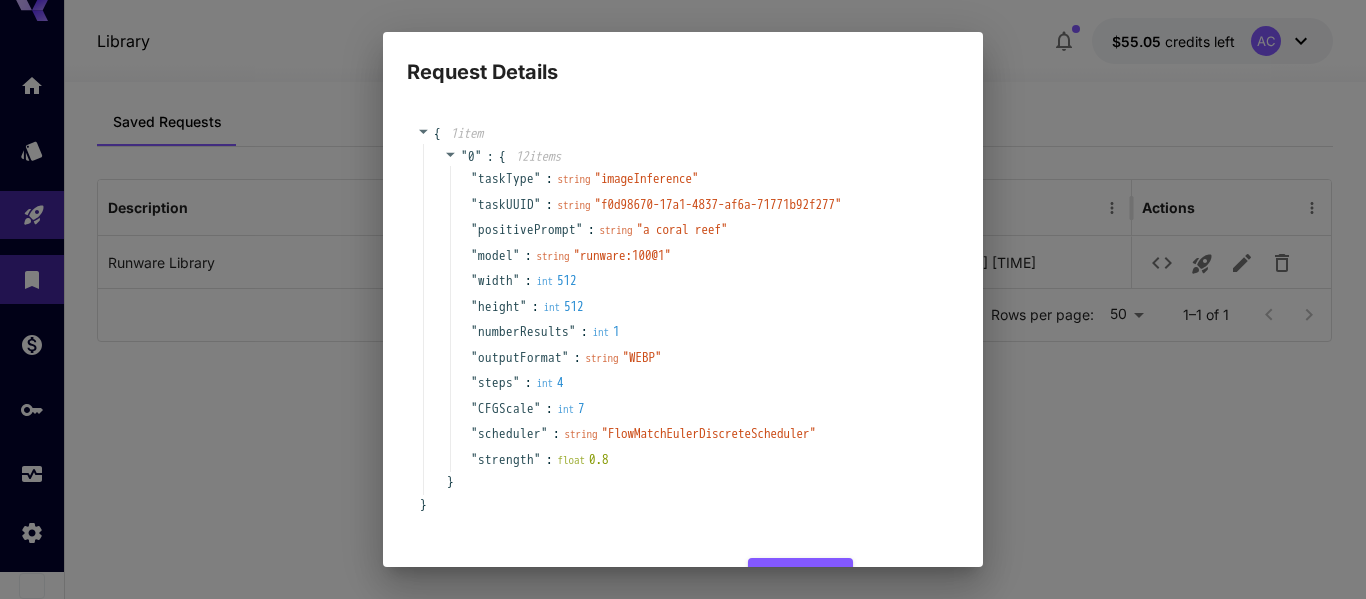 click on "Request Details { 1  item " 0 " : { 12  item s " taskType " : string " imageInference " " taskUUID " : string " f0d98670-17a1-4837-af6a-71771b92f277 " " positivePrompt " : string " a coral reef " " model " : string " runware:100@1 " " width " : int 512 " height " : int 512 " numberResults " : int 1 " outputFormat " : string " WEBP " " steps " : int 4 " CFGScale " : int 7 " scheduler " : string " FlowMatchEulerDiscreteScheduler " " strength " : float 0.8 } }" at bounding box center [683, 299] 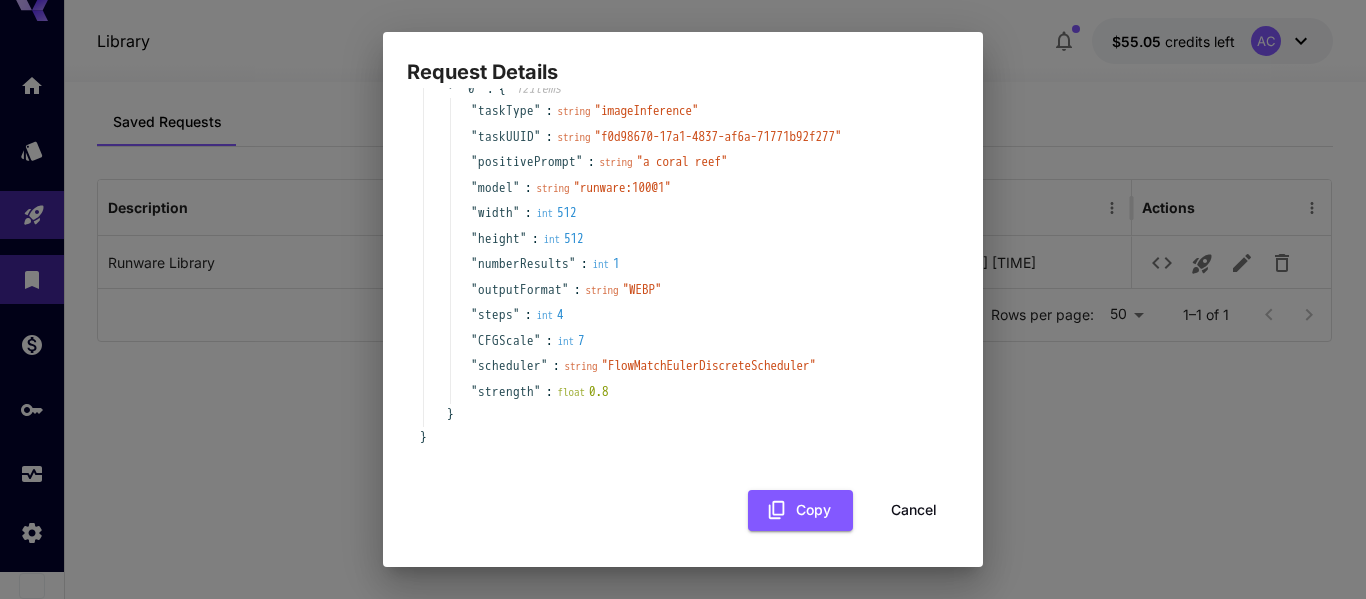 click on "Cancel" at bounding box center [914, 510] 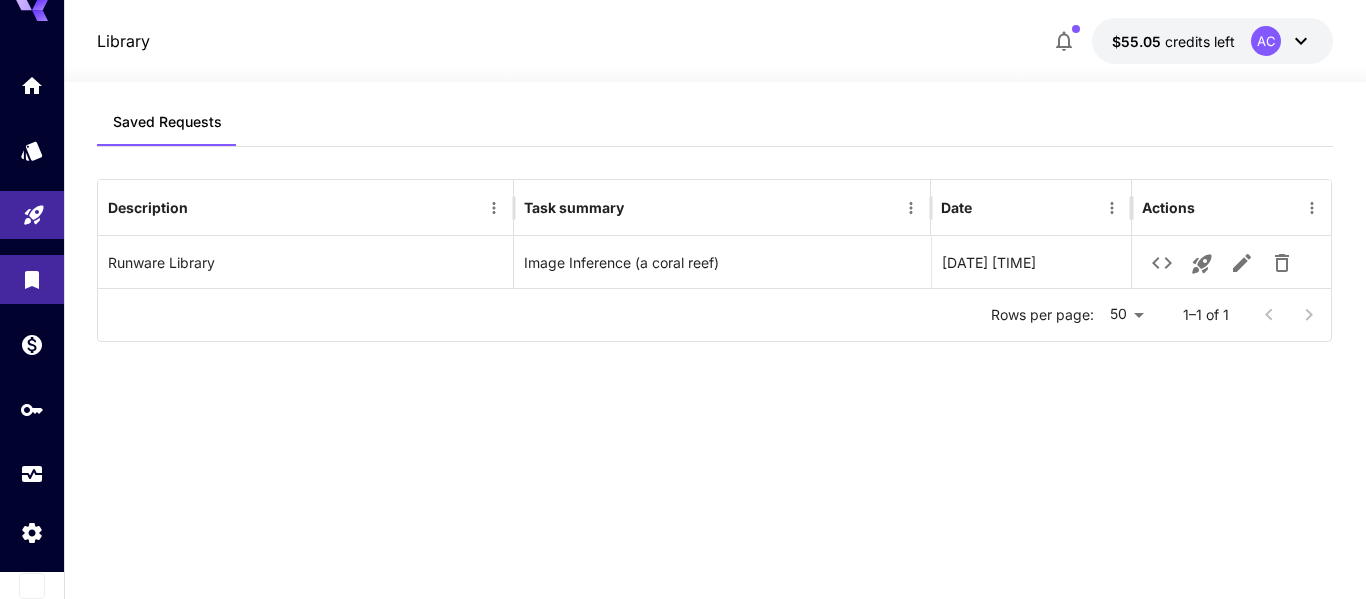 click on "Saved Requests" at bounding box center (715, 122) 